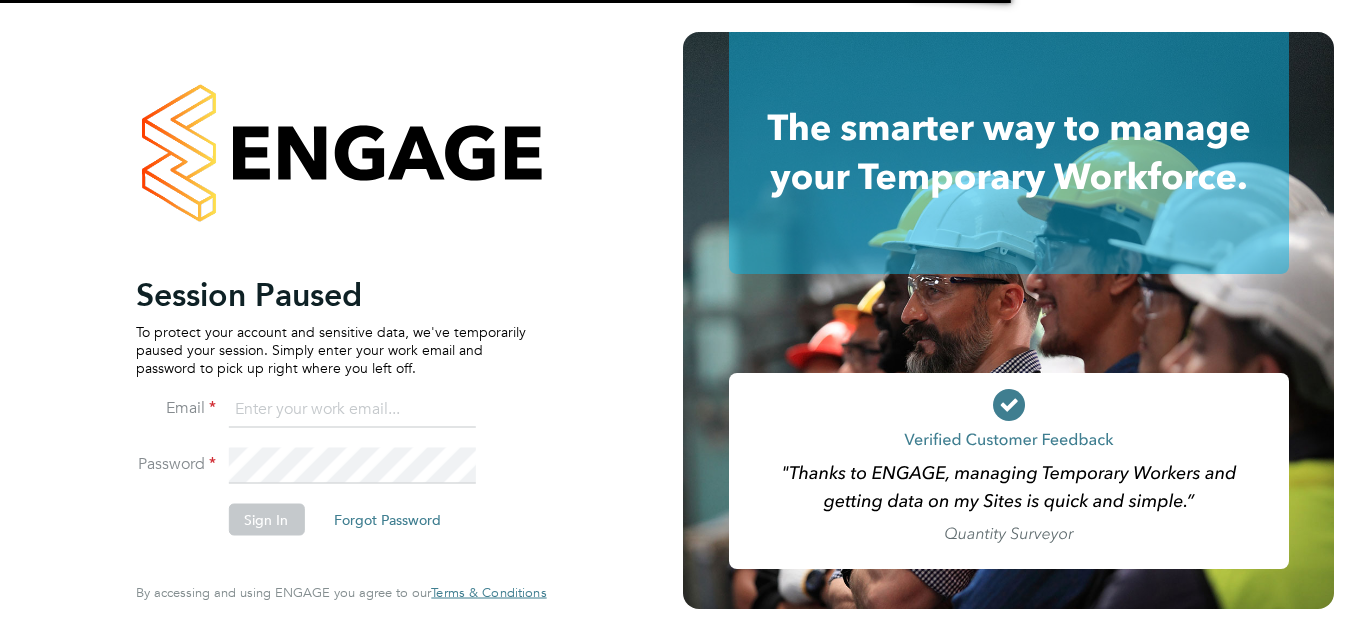 scroll, scrollTop: 0, scrollLeft: 0, axis: both 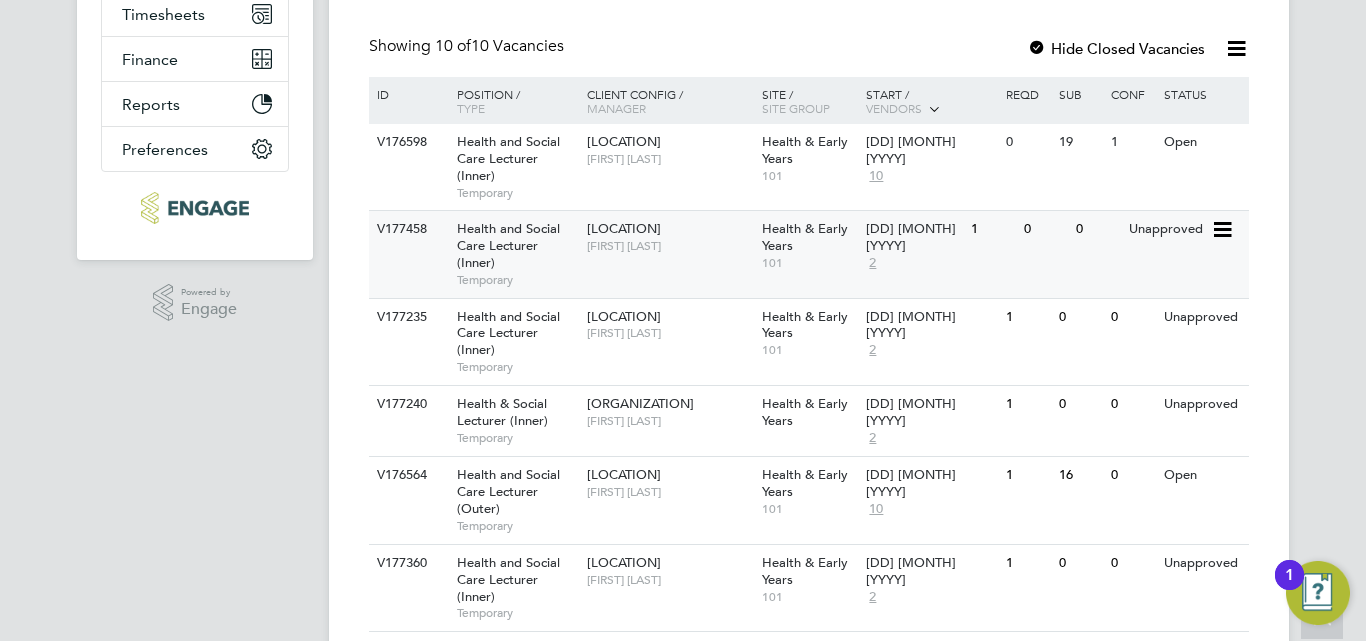 click on "[FIRST] [LAST]" 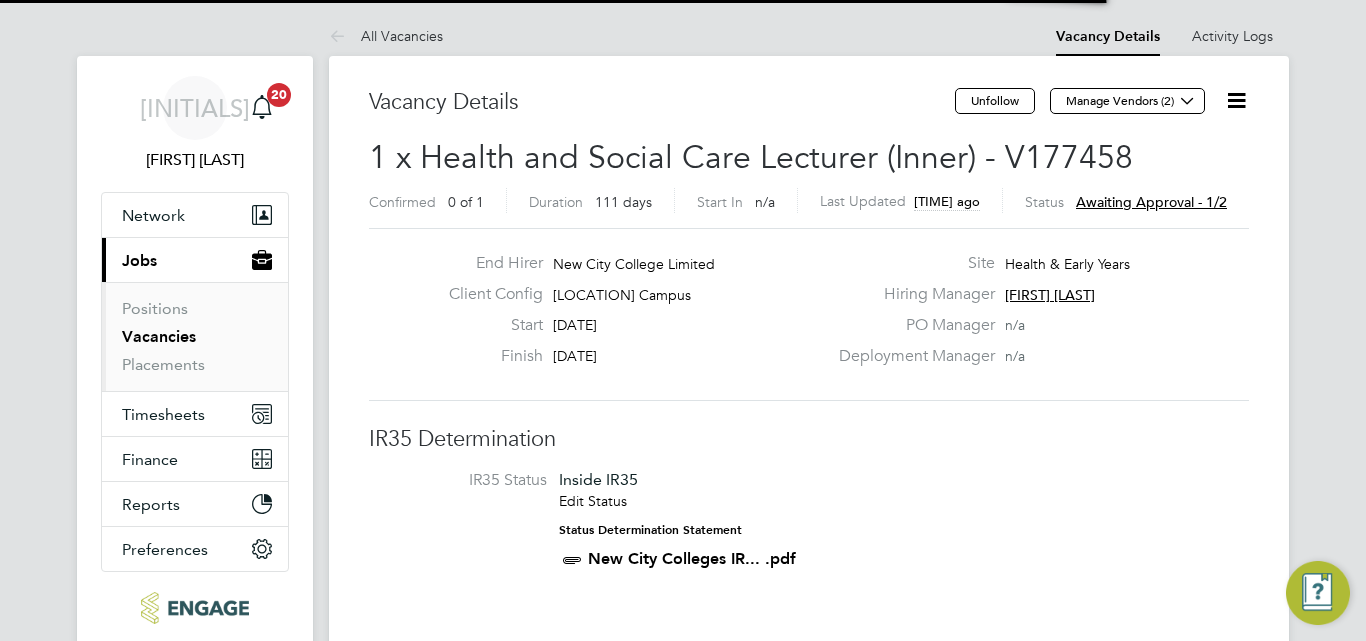 scroll, scrollTop: 0, scrollLeft: 0, axis: both 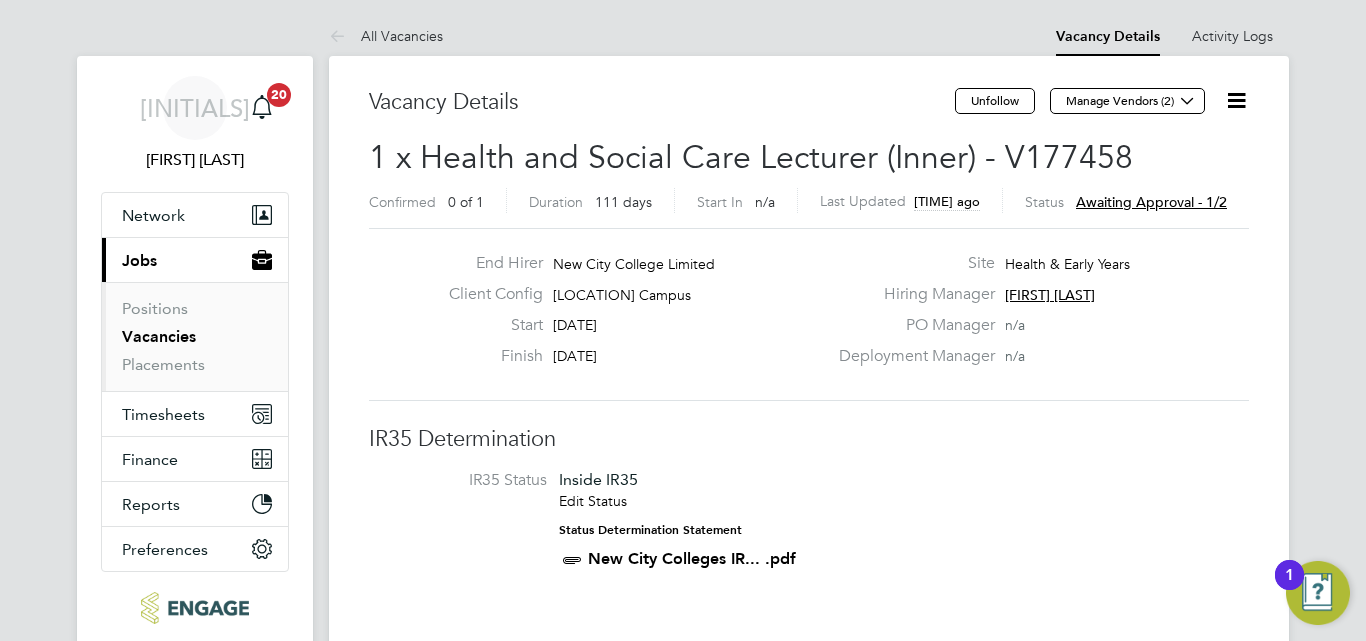 click on "Vacancies" at bounding box center [159, 336] 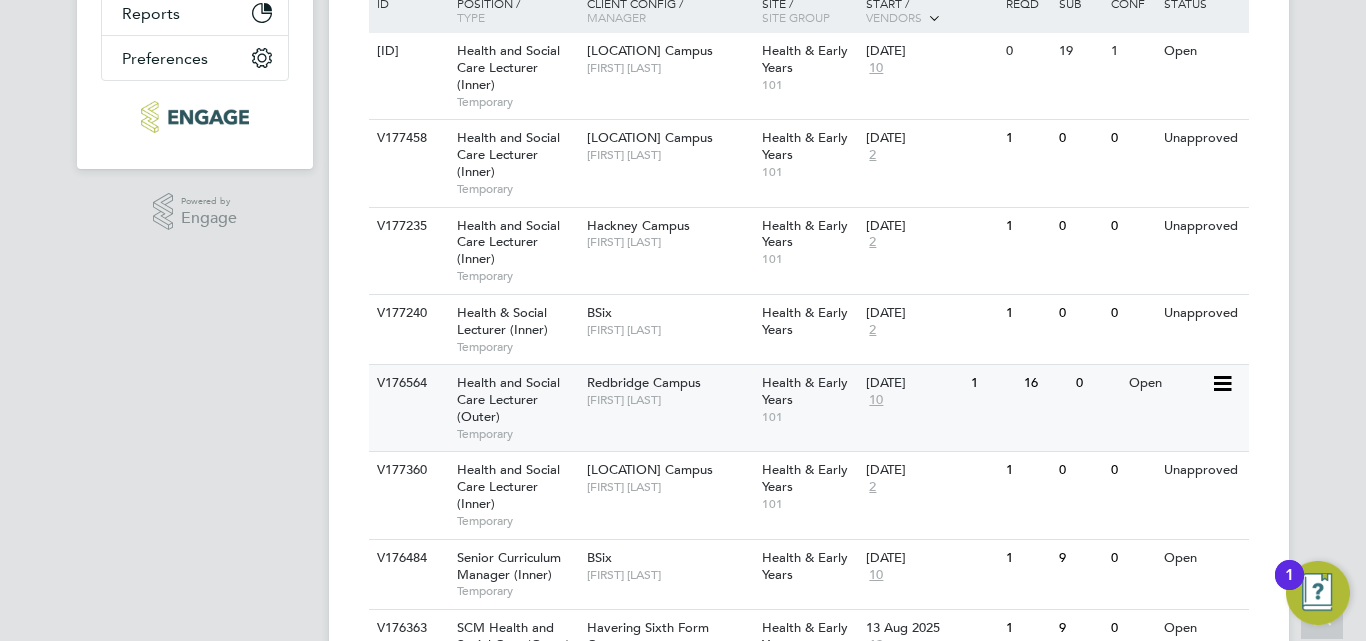 scroll, scrollTop: 500, scrollLeft: 0, axis: vertical 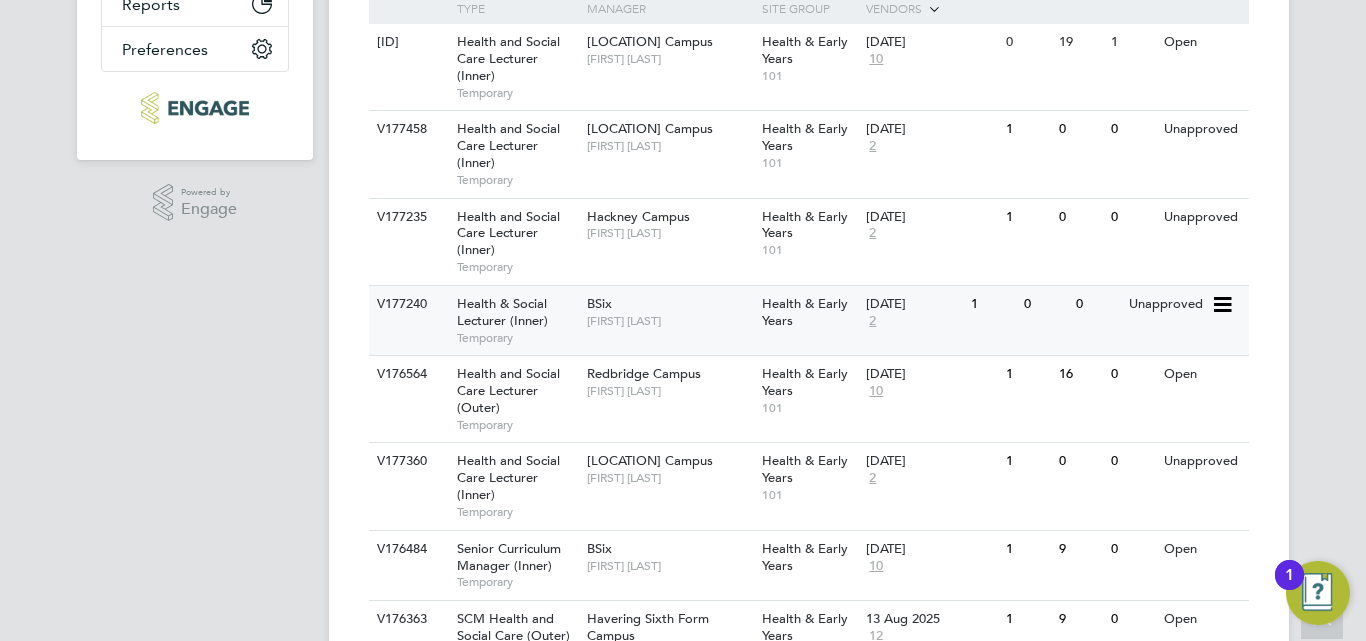 click on "[FIRST] [LAST]" 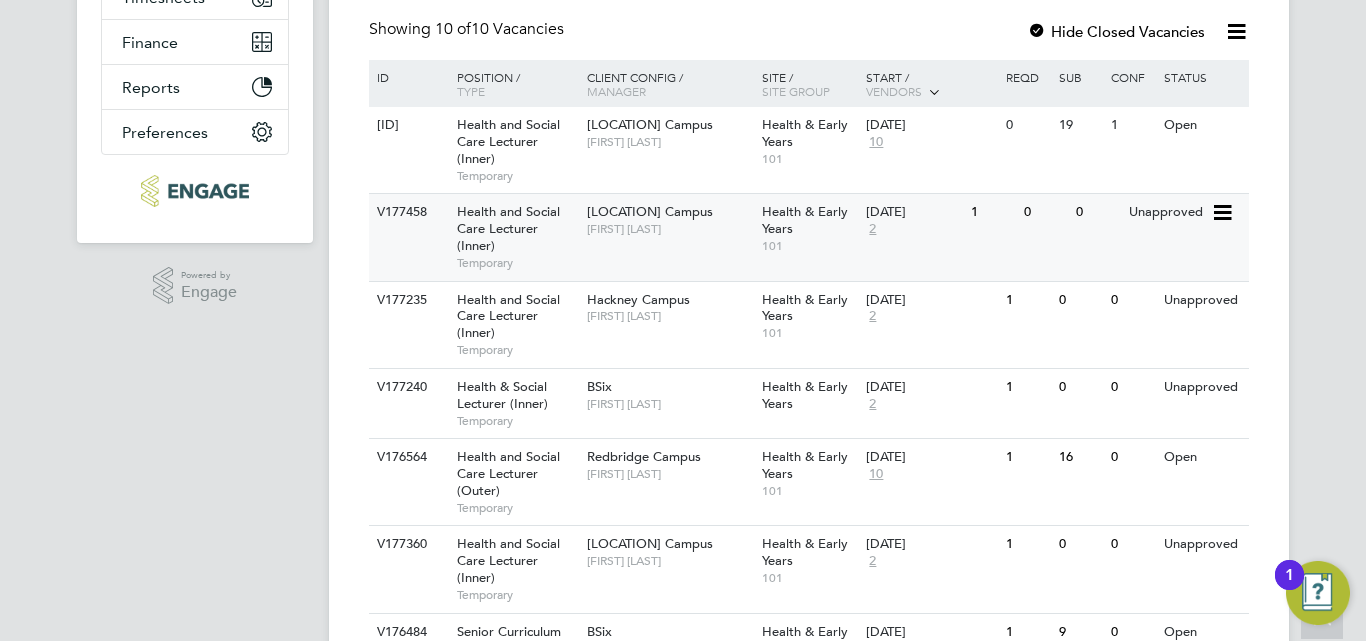 scroll, scrollTop: 300, scrollLeft: 0, axis: vertical 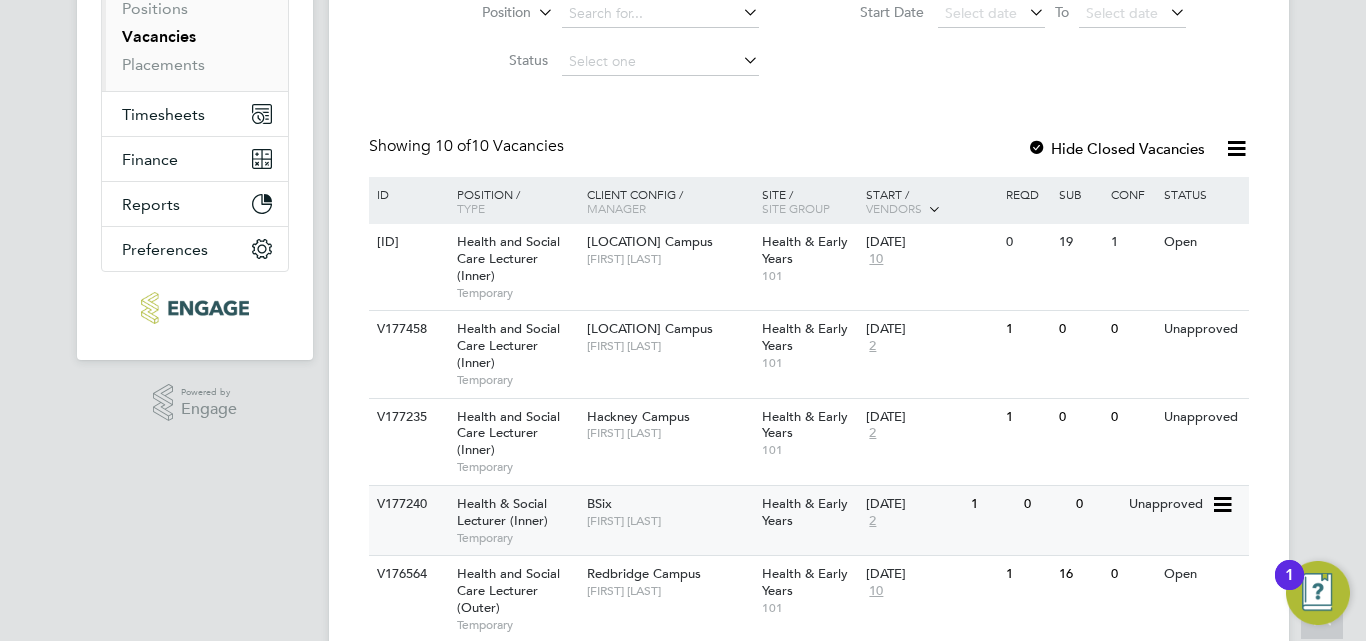 click on "BSix [FIRST] [LAST]" 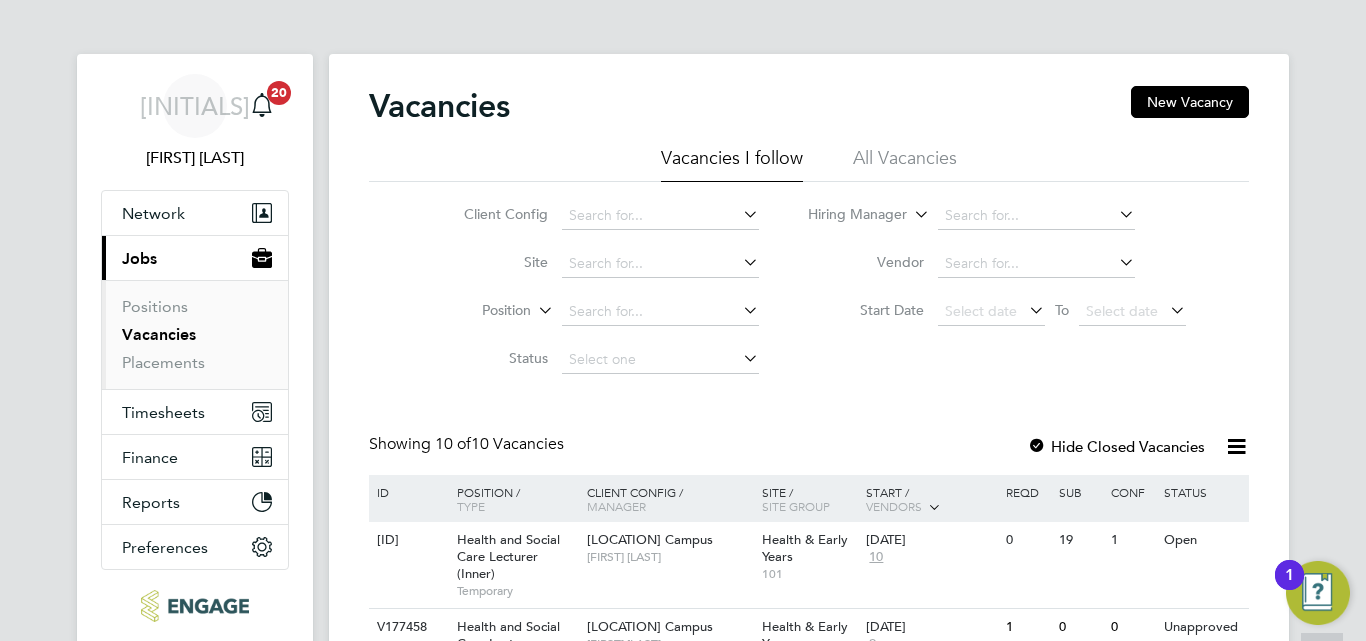 scroll, scrollTop: 0, scrollLeft: 0, axis: both 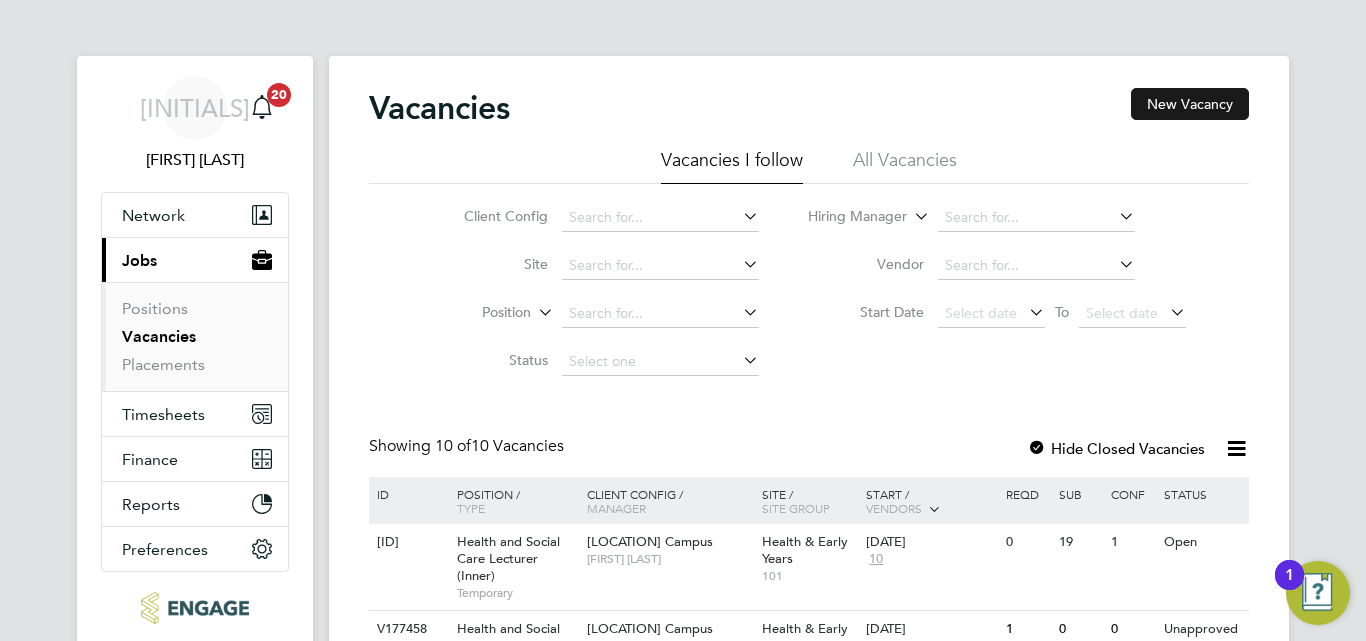 click on "New Vacancy" 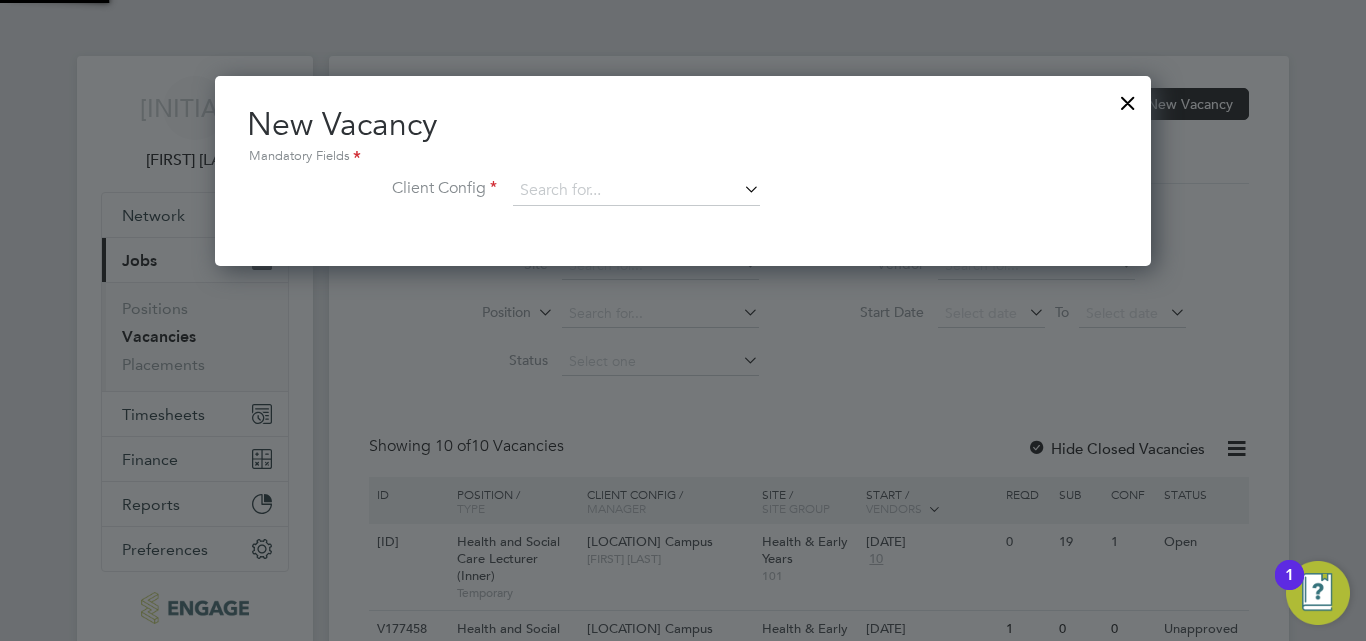 scroll, scrollTop: 10, scrollLeft: 10, axis: both 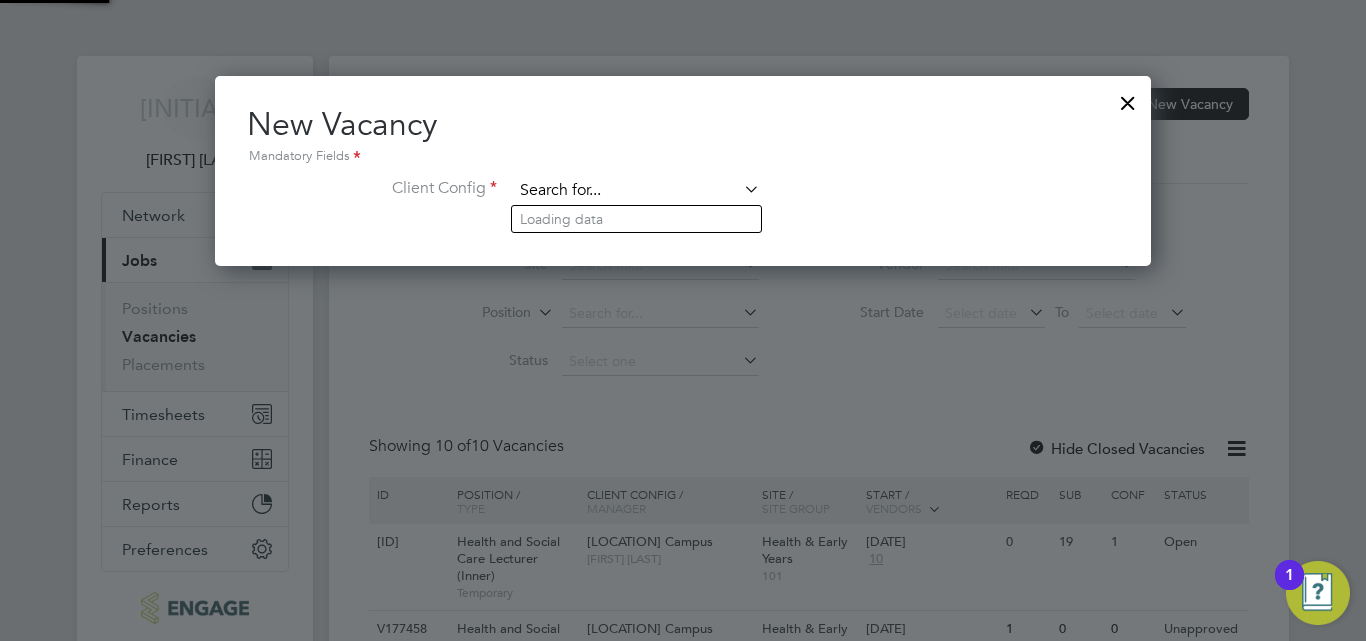 click at bounding box center [636, 191] 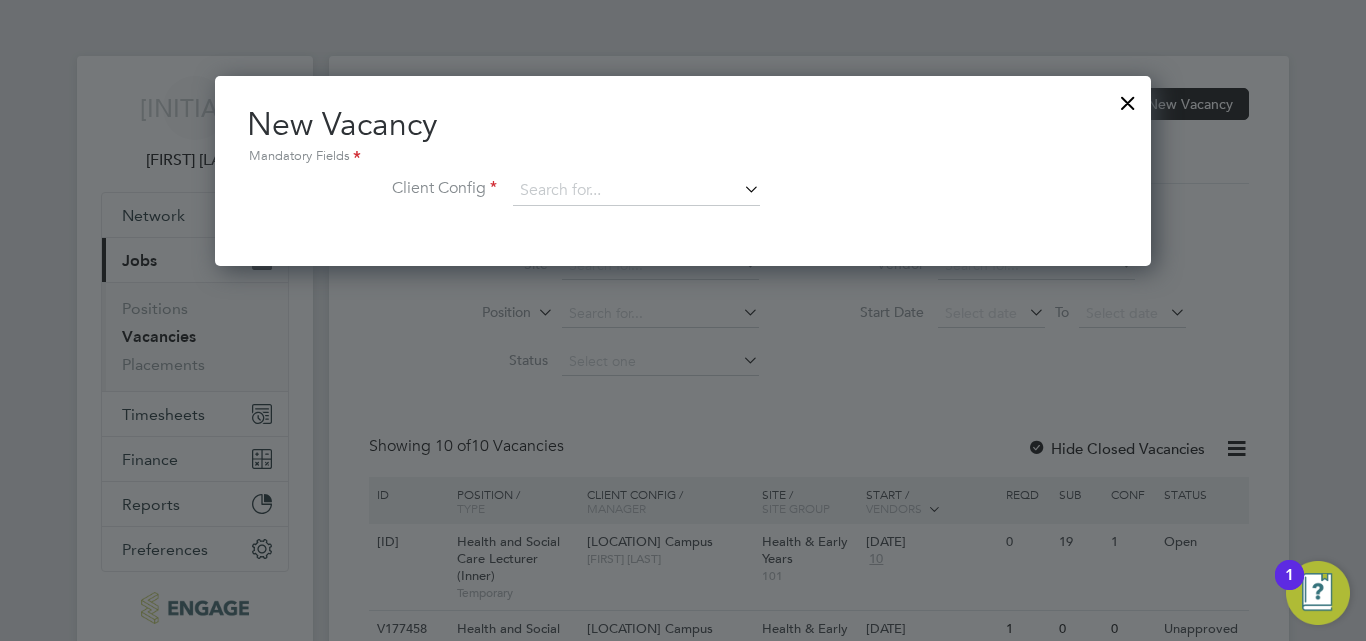 click on "BSix" 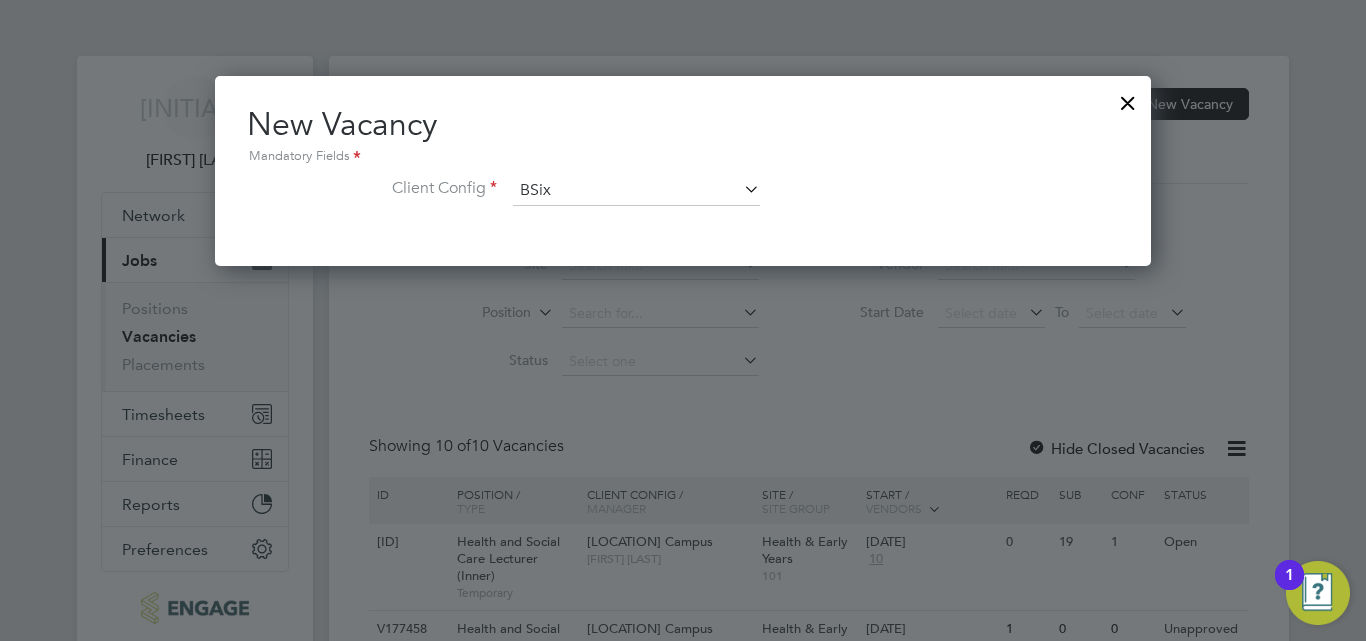 scroll, scrollTop: 10, scrollLeft: 10, axis: both 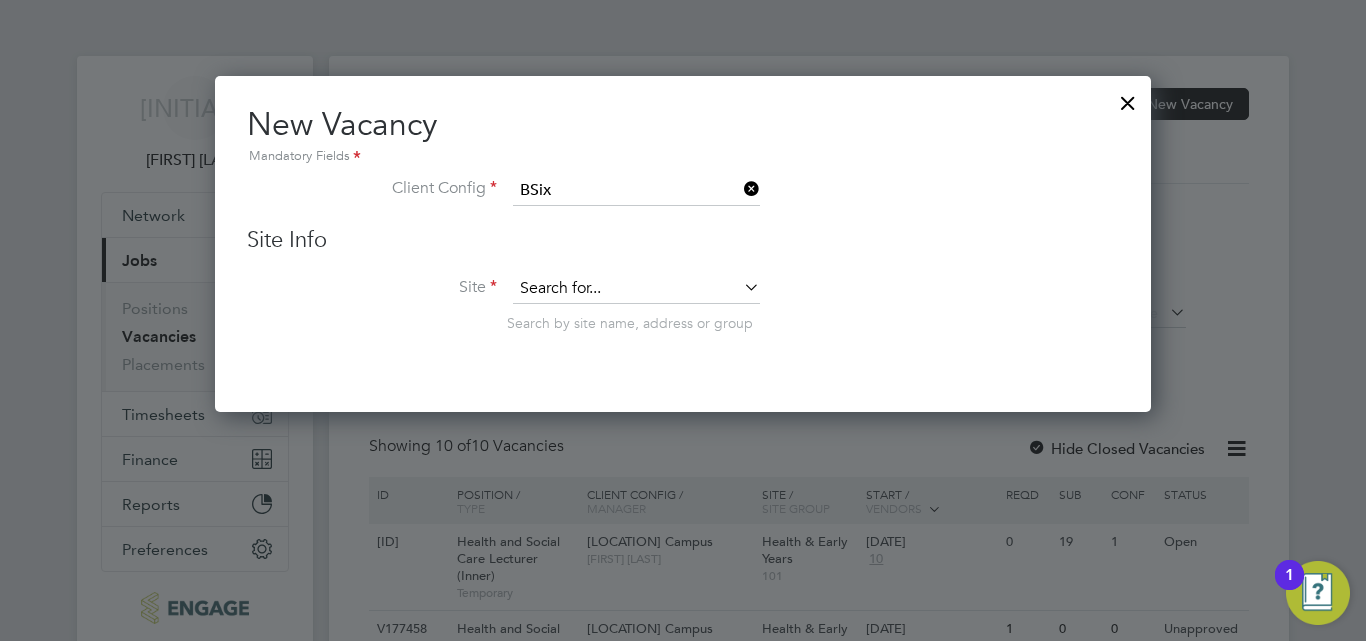 click at bounding box center (636, 289) 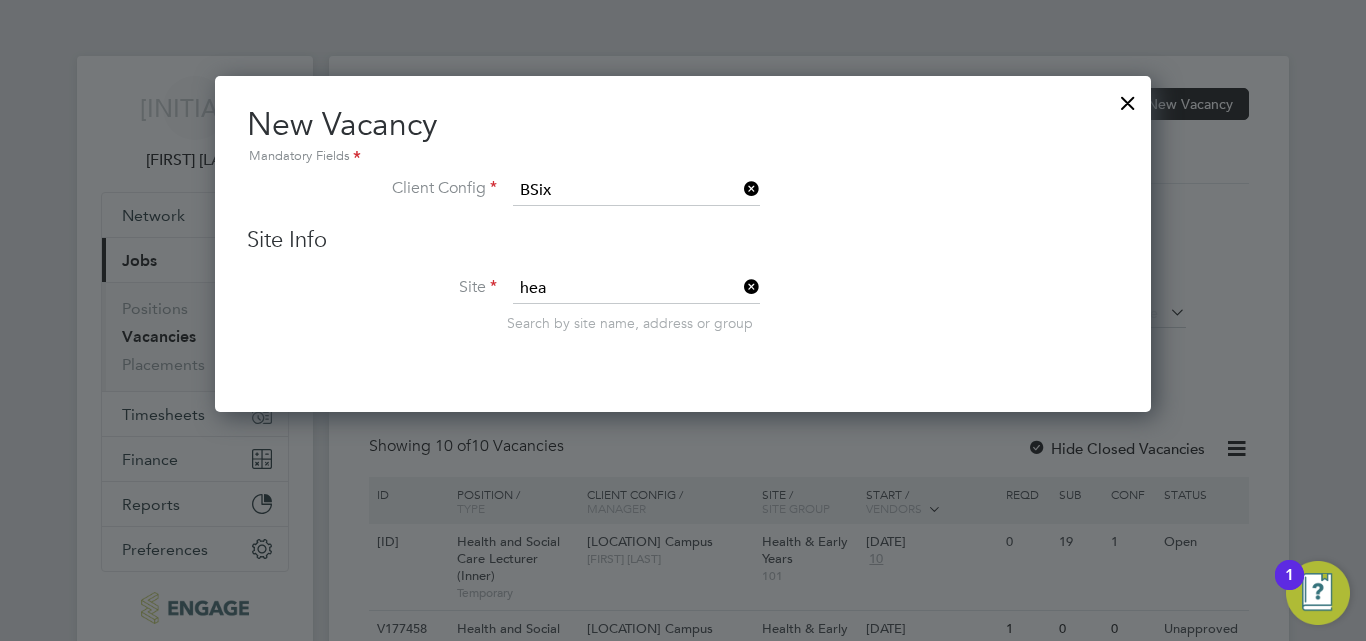 click on "Hea lth & Early Years" 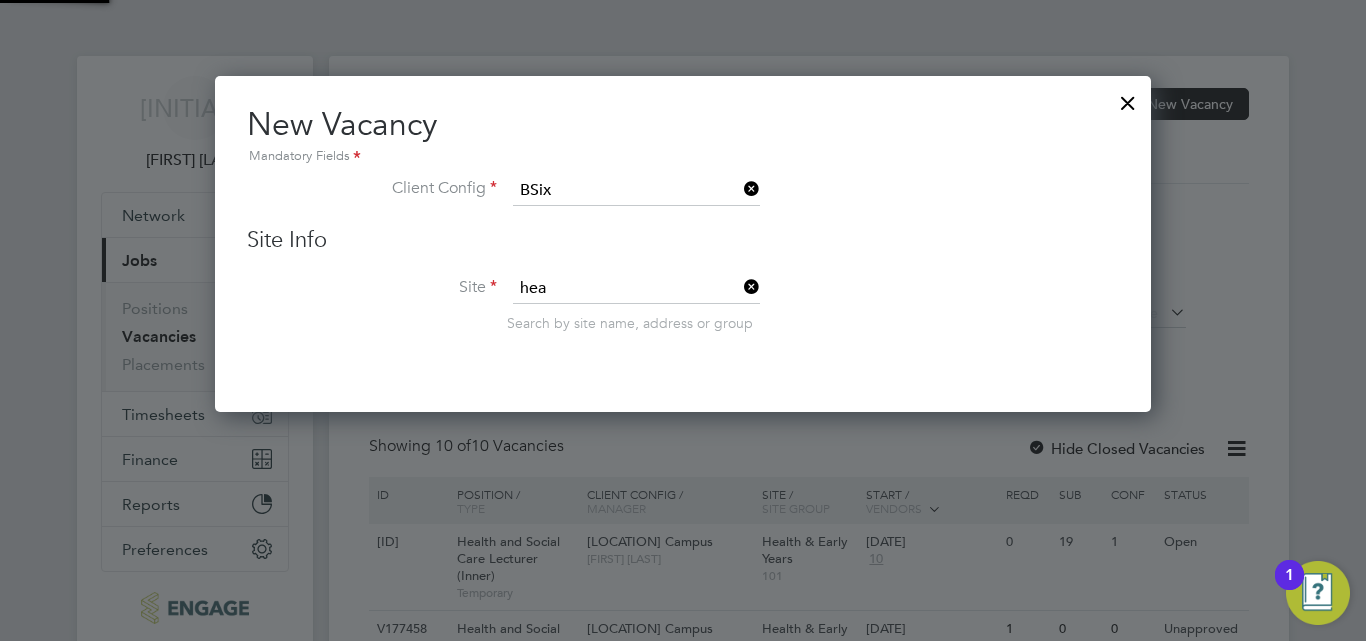 type on "Health & Early Years" 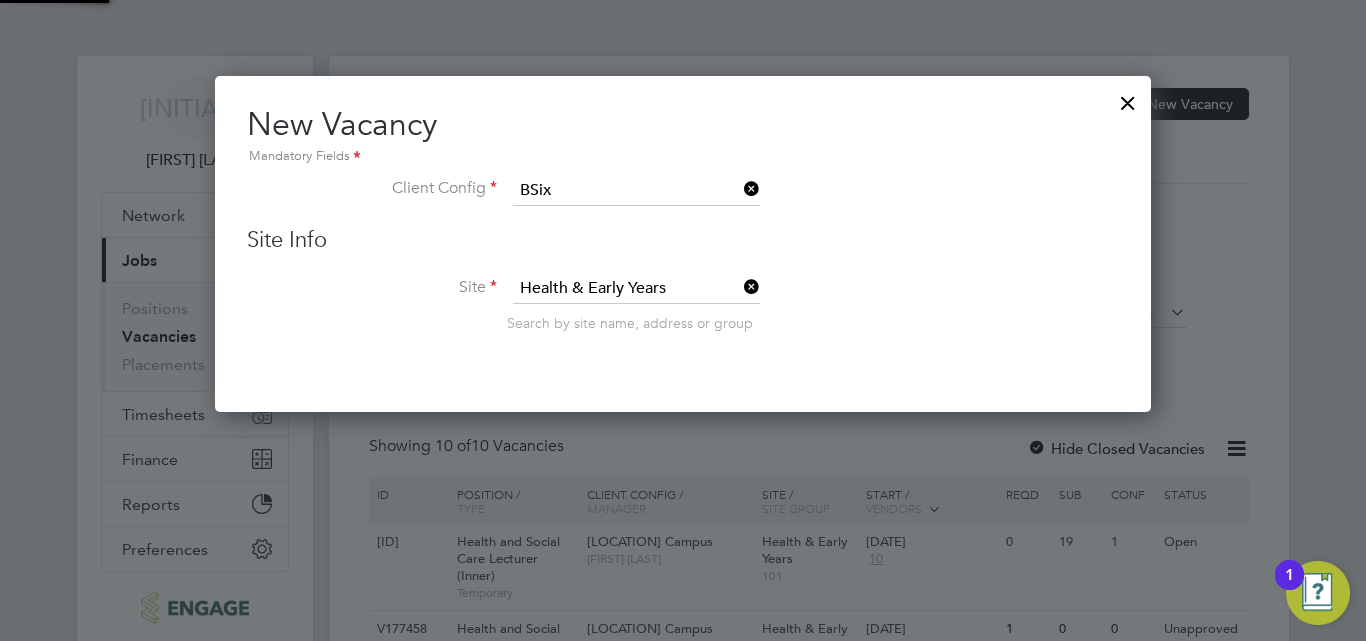 scroll, scrollTop: 10, scrollLeft: 10, axis: both 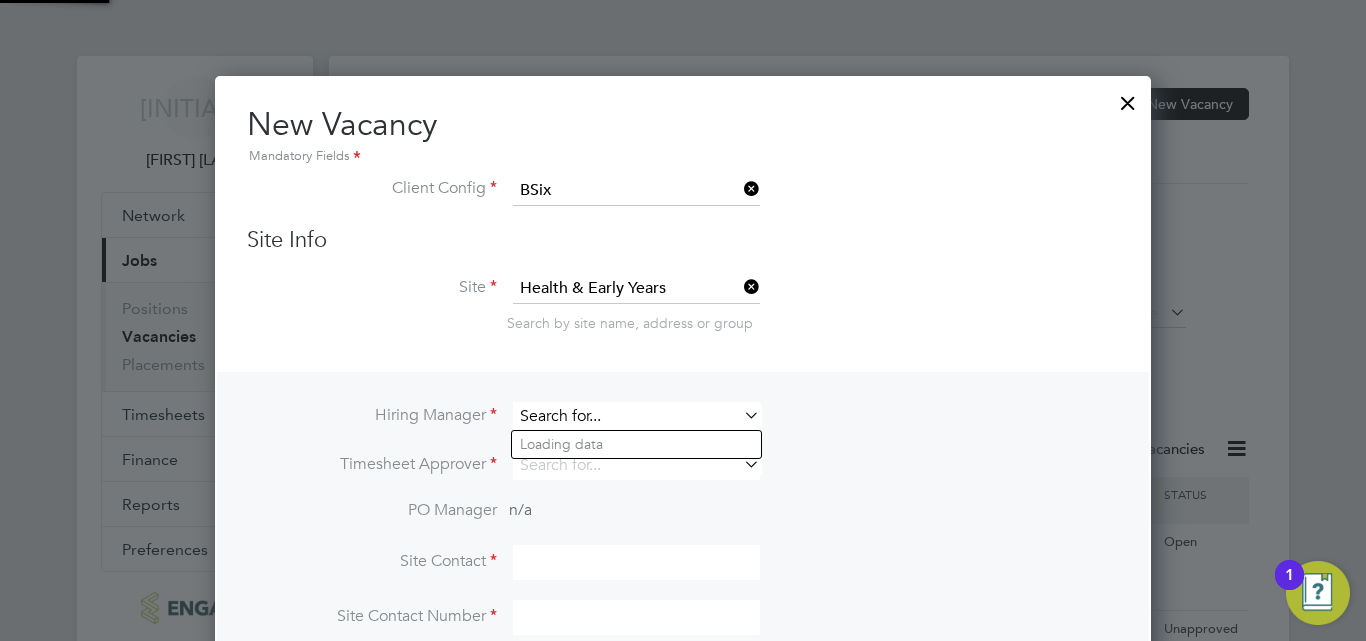 click at bounding box center (636, 416) 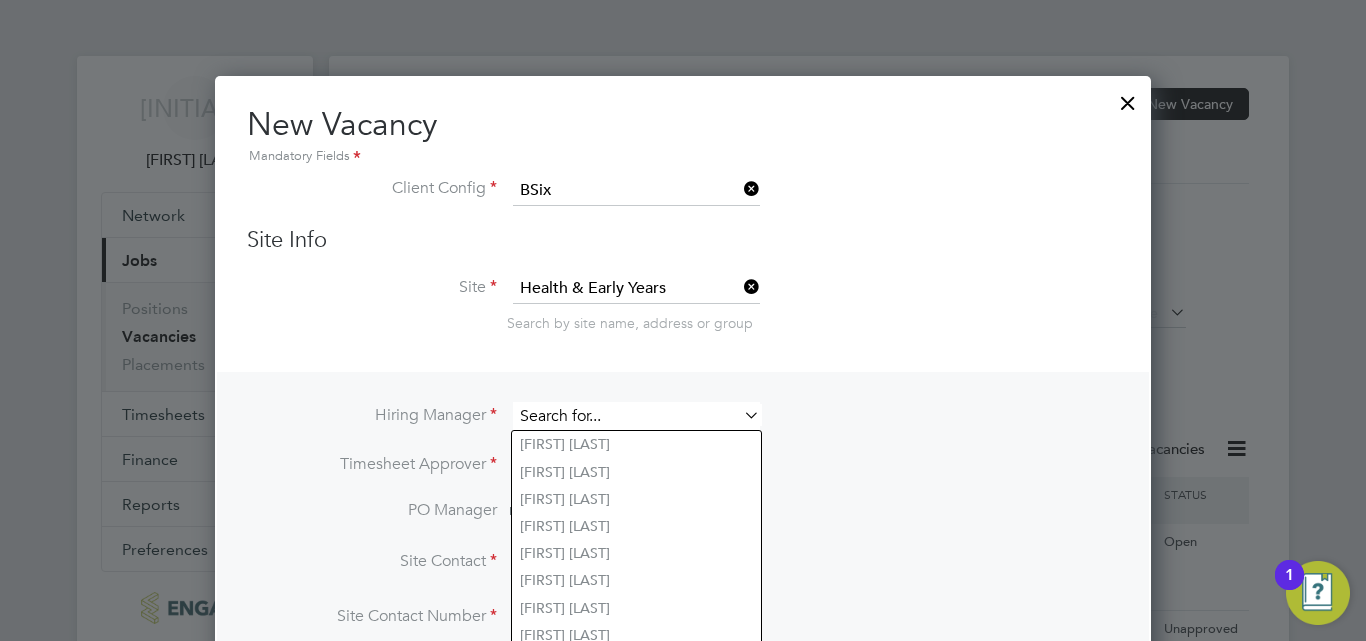 click at bounding box center (636, 416) 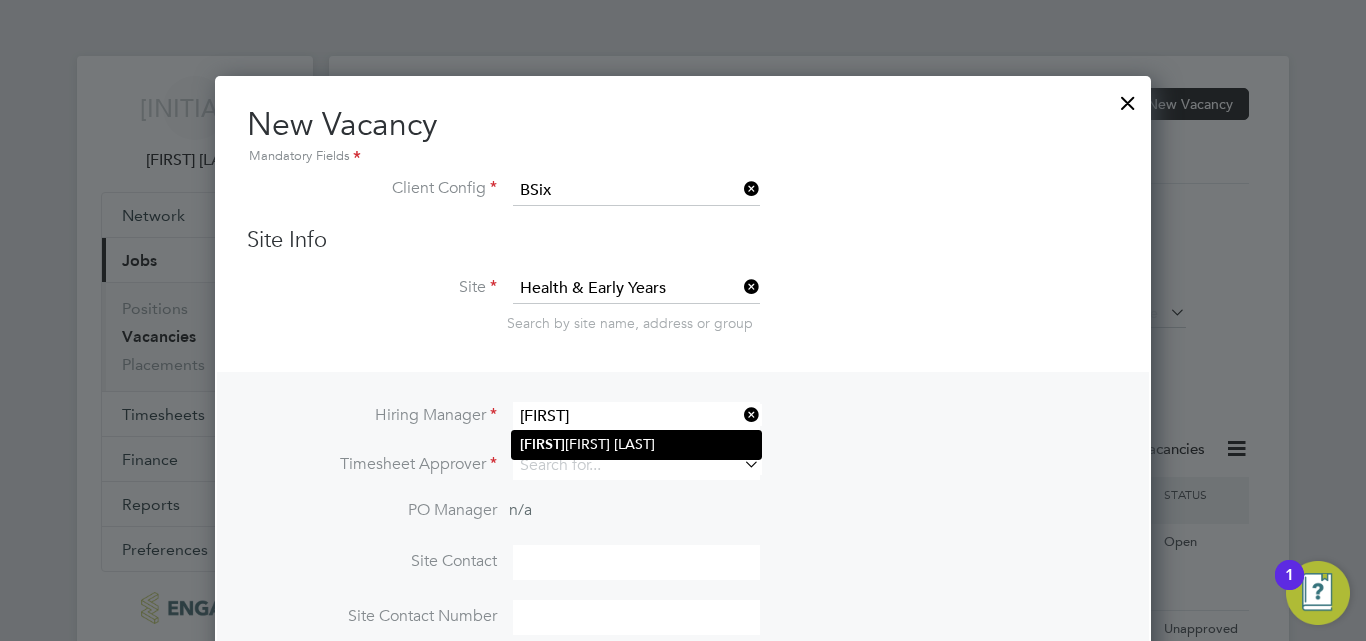 click on "[FIRST] [LAST]" 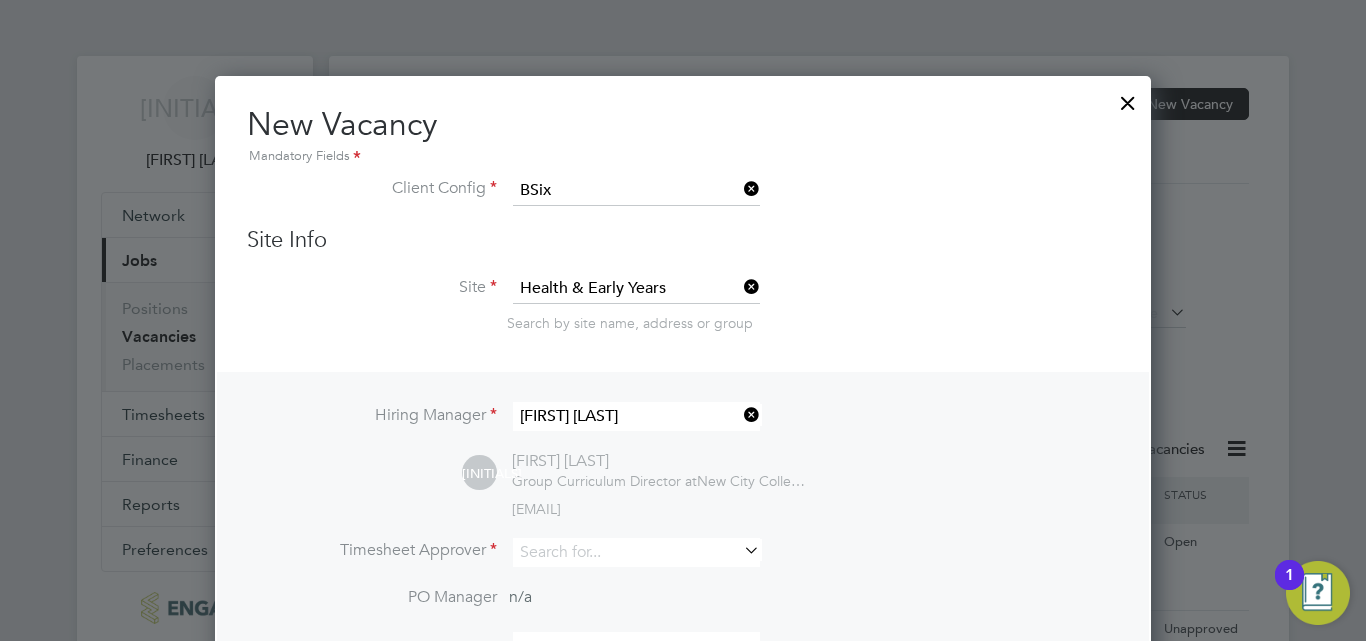 scroll, scrollTop: 10, scrollLeft: 10, axis: both 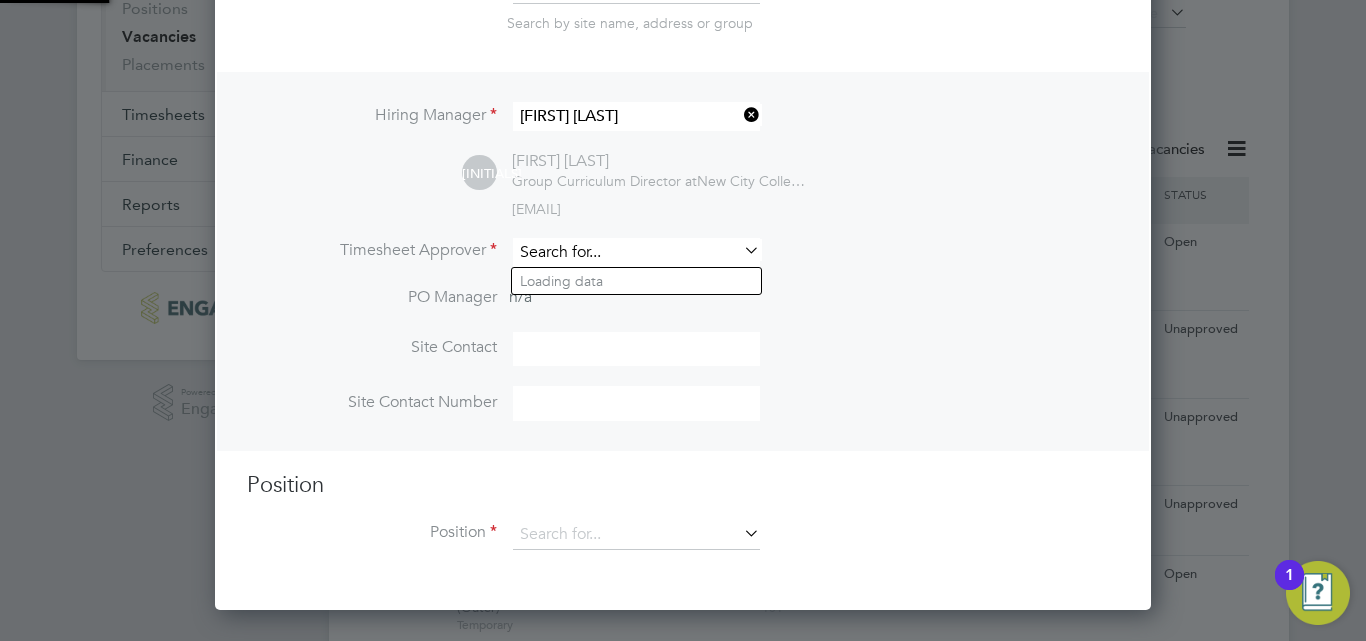 click at bounding box center (636, 252) 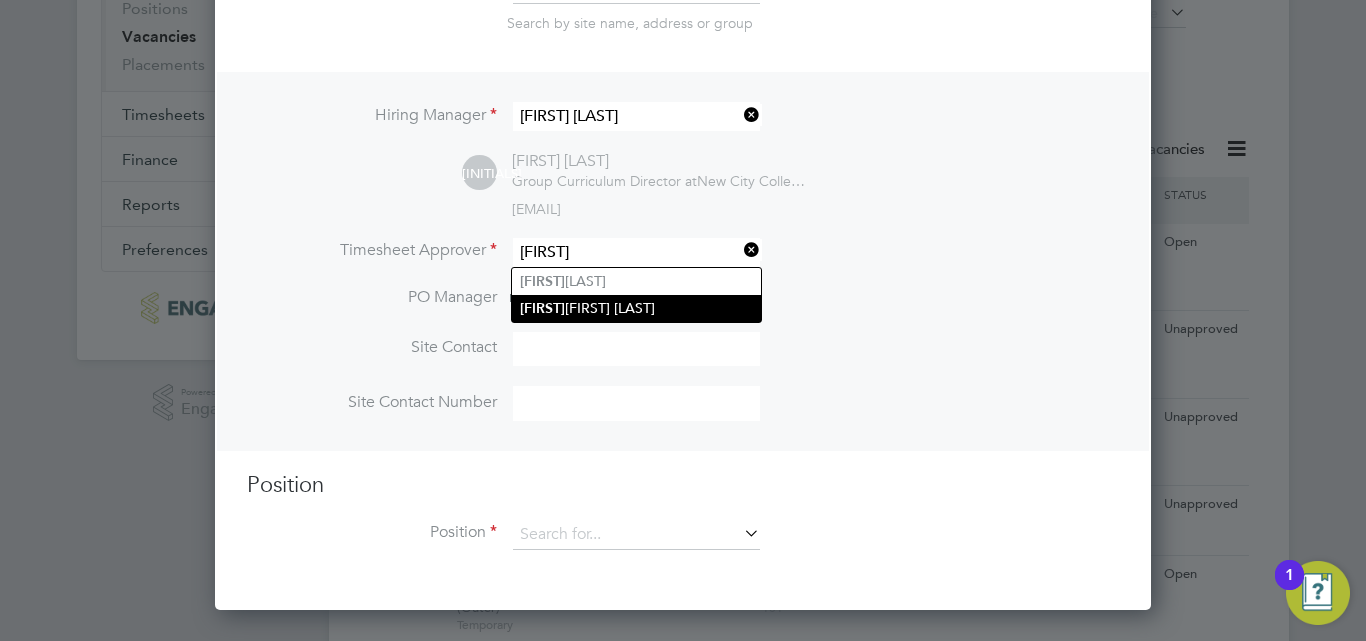 click on "[FIRST] [LAST]" 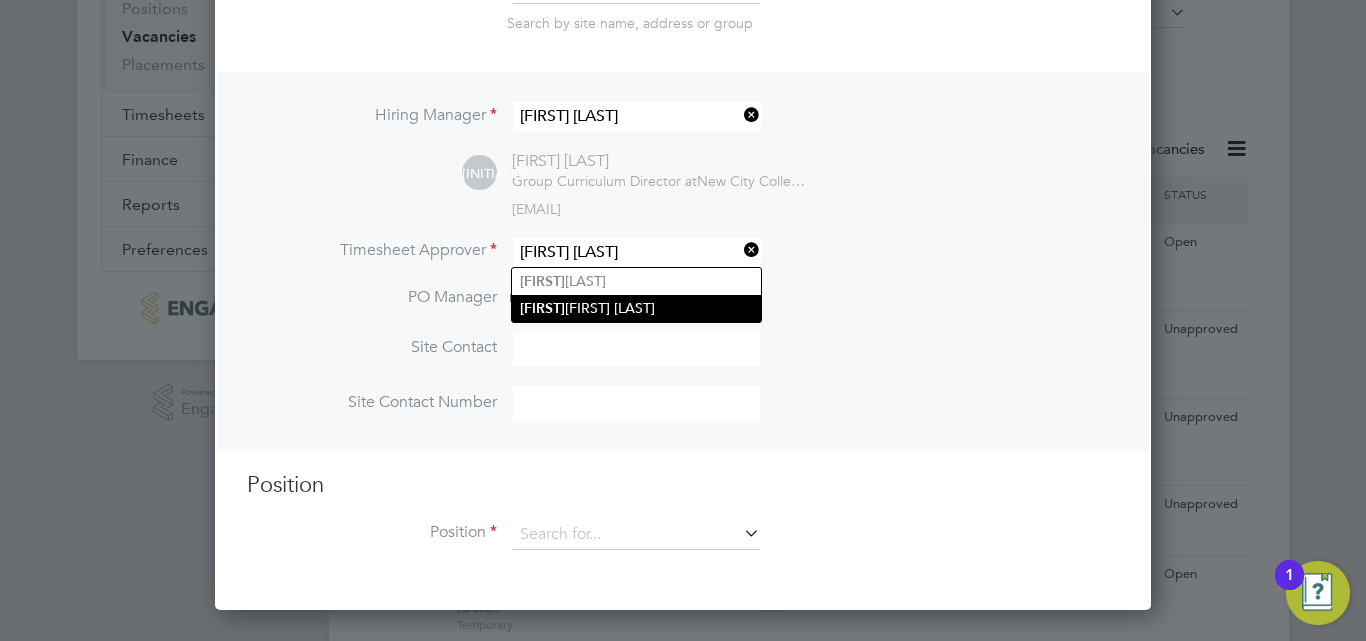 scroll, scrollTop: 10, scrollLeft: 10, axis: both 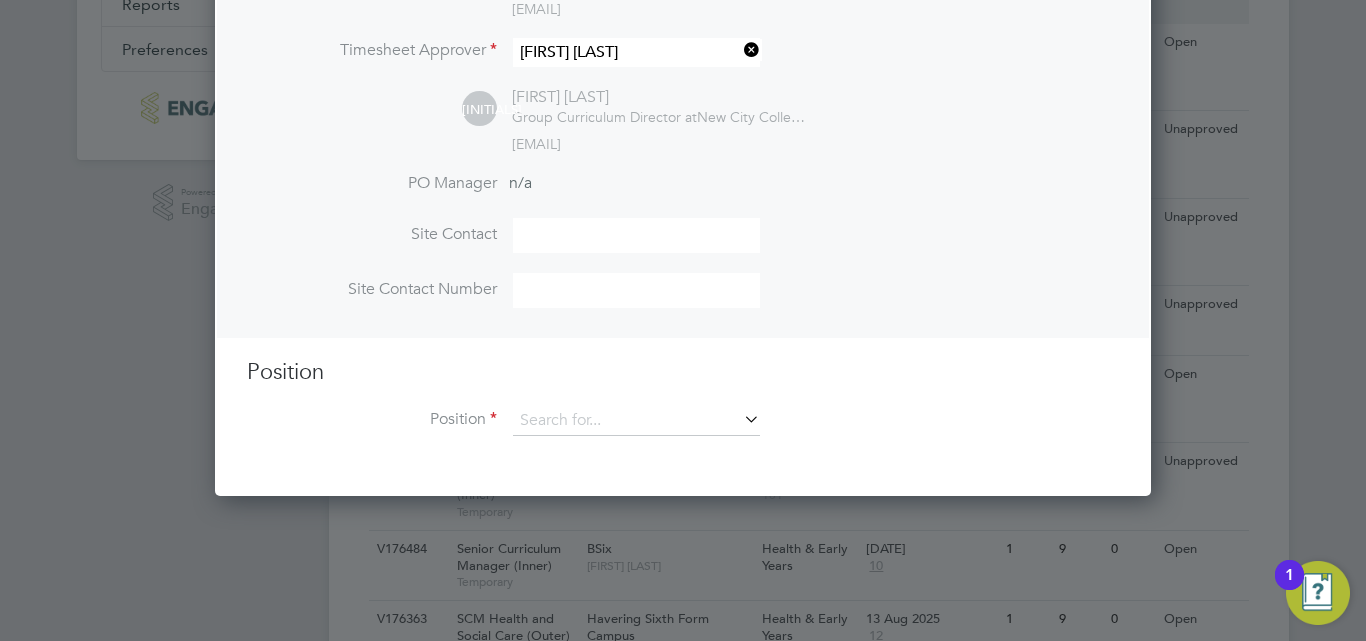 click at bounding box center [636, 235] 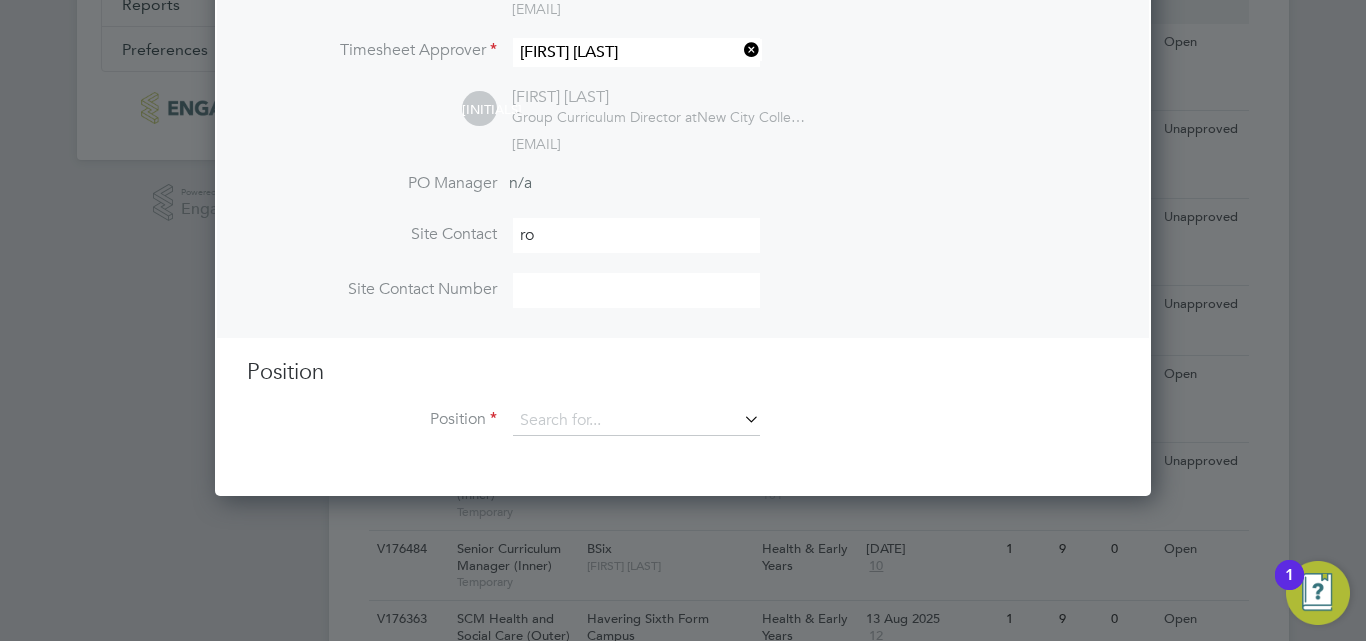 type on "r" 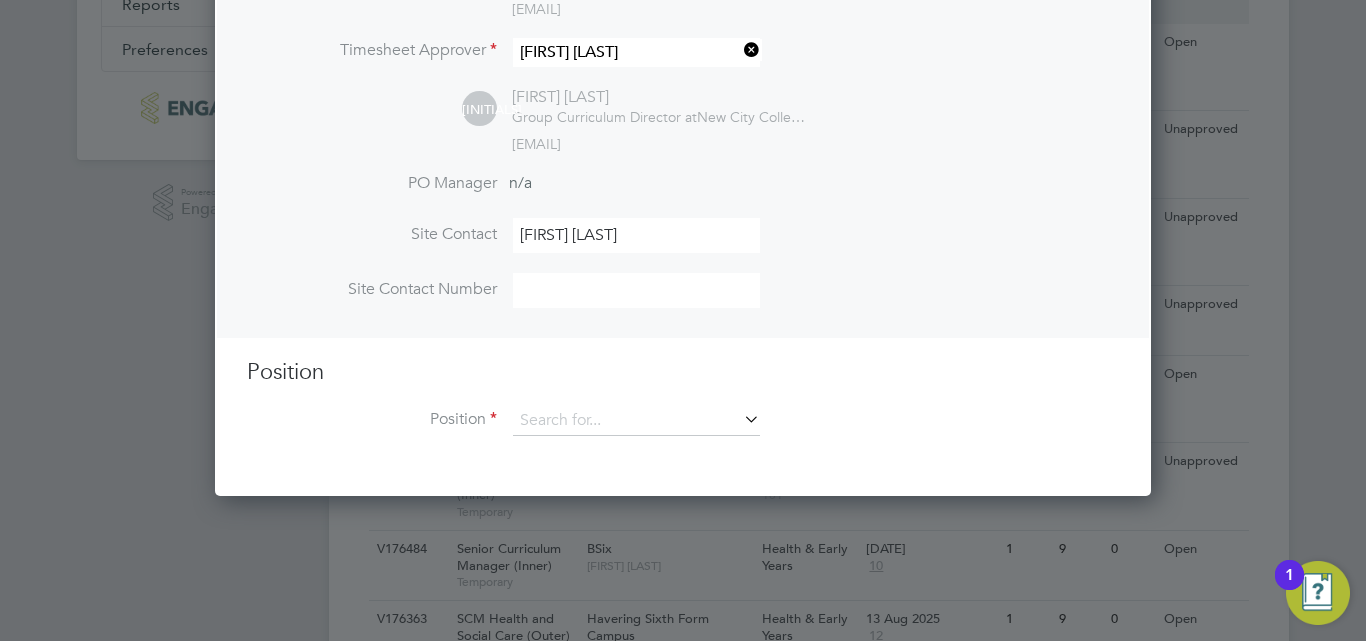 type on "[FIRST] [LAST]" 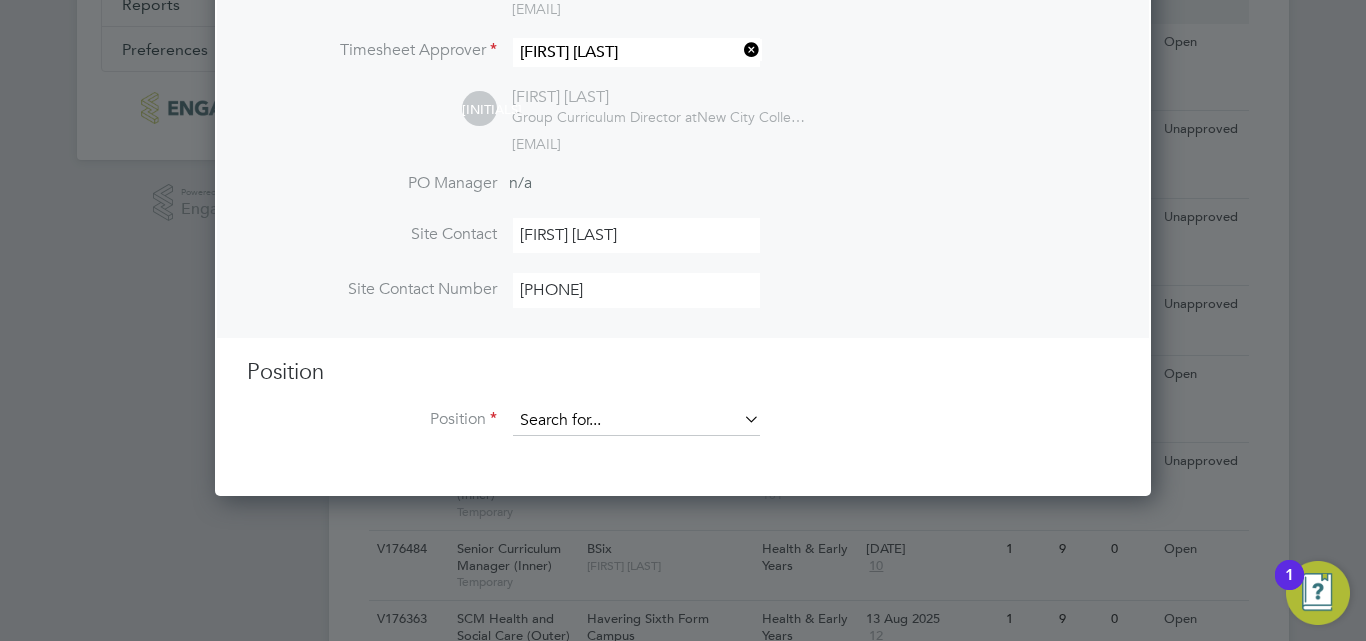 type on "[PHONE]" 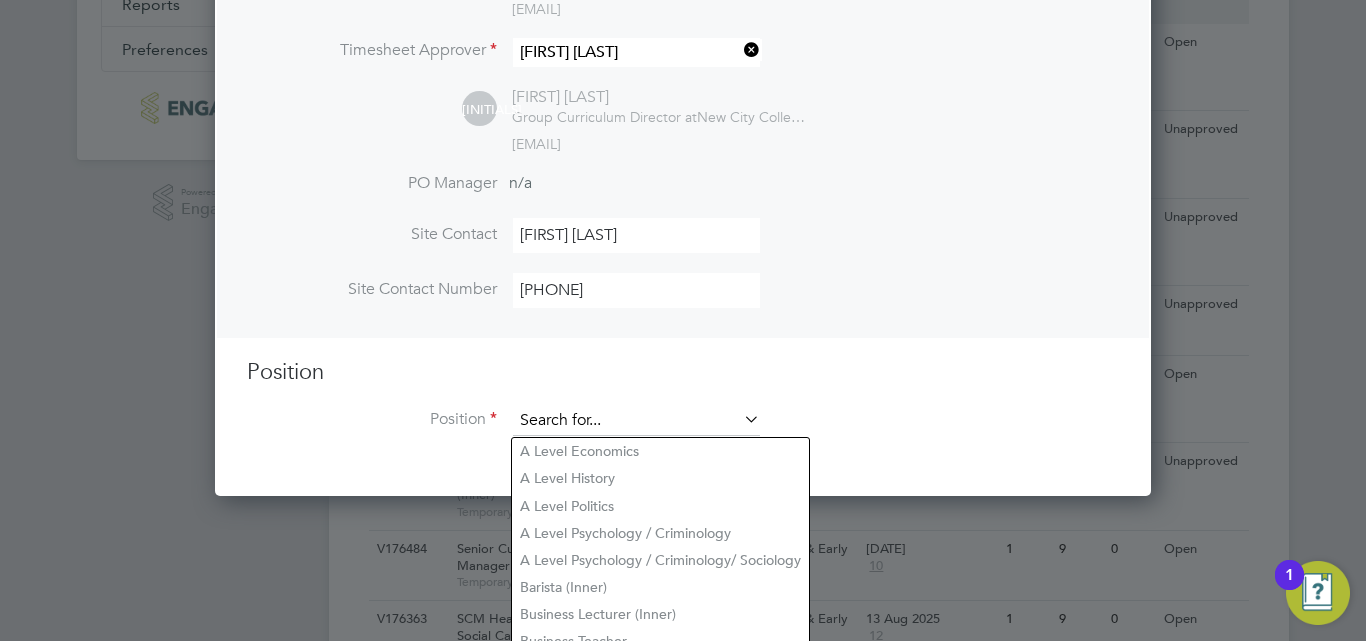 click at bounding box center (636, 421) 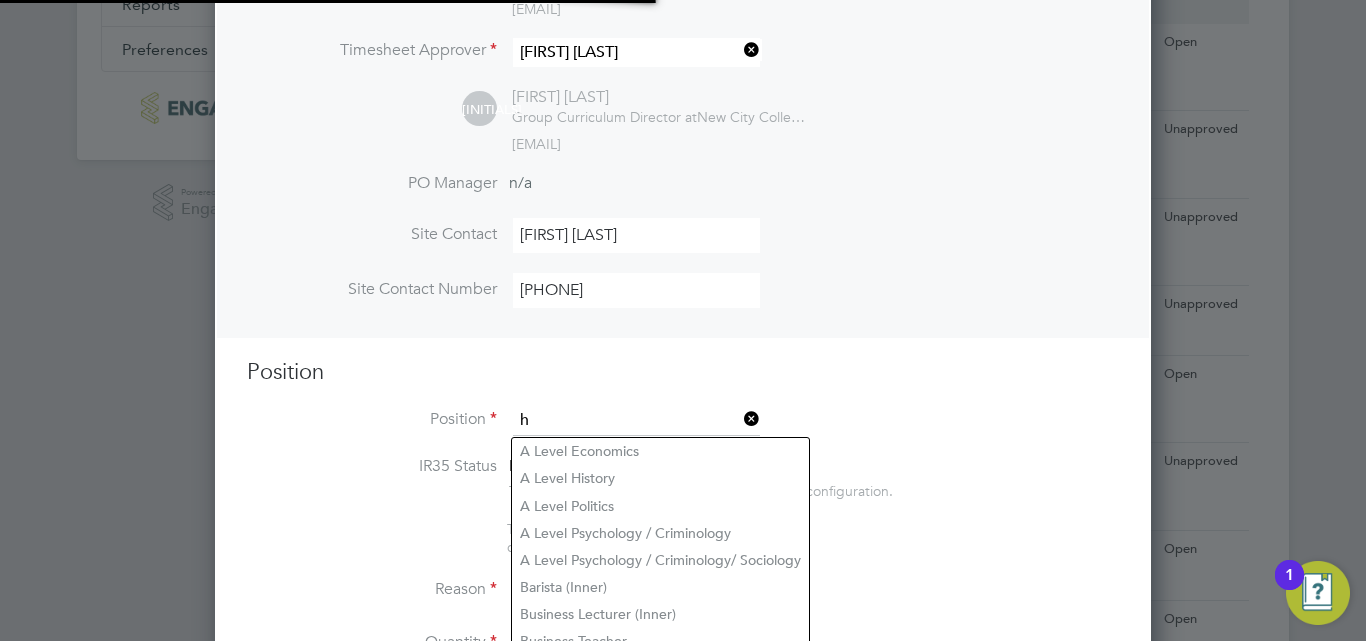 scroll, scrollTop: 10, scrollLeft: 10, axis: both 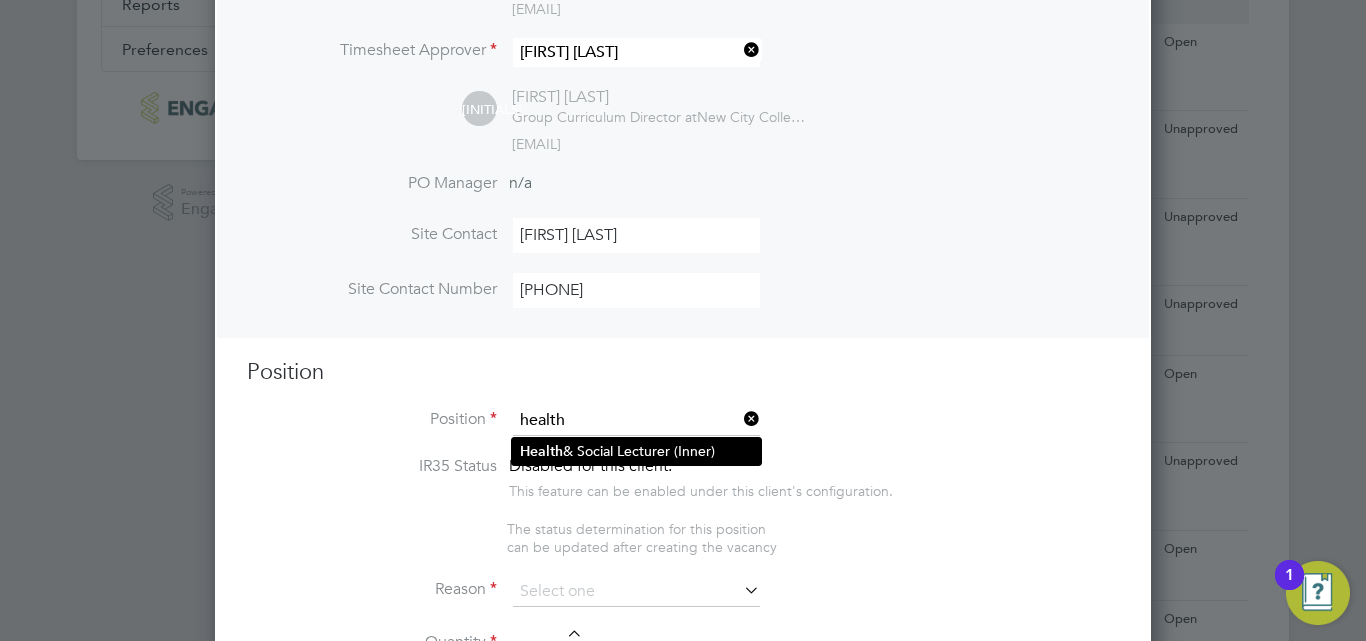 click on "Health & Social Lecturer (Inner)" 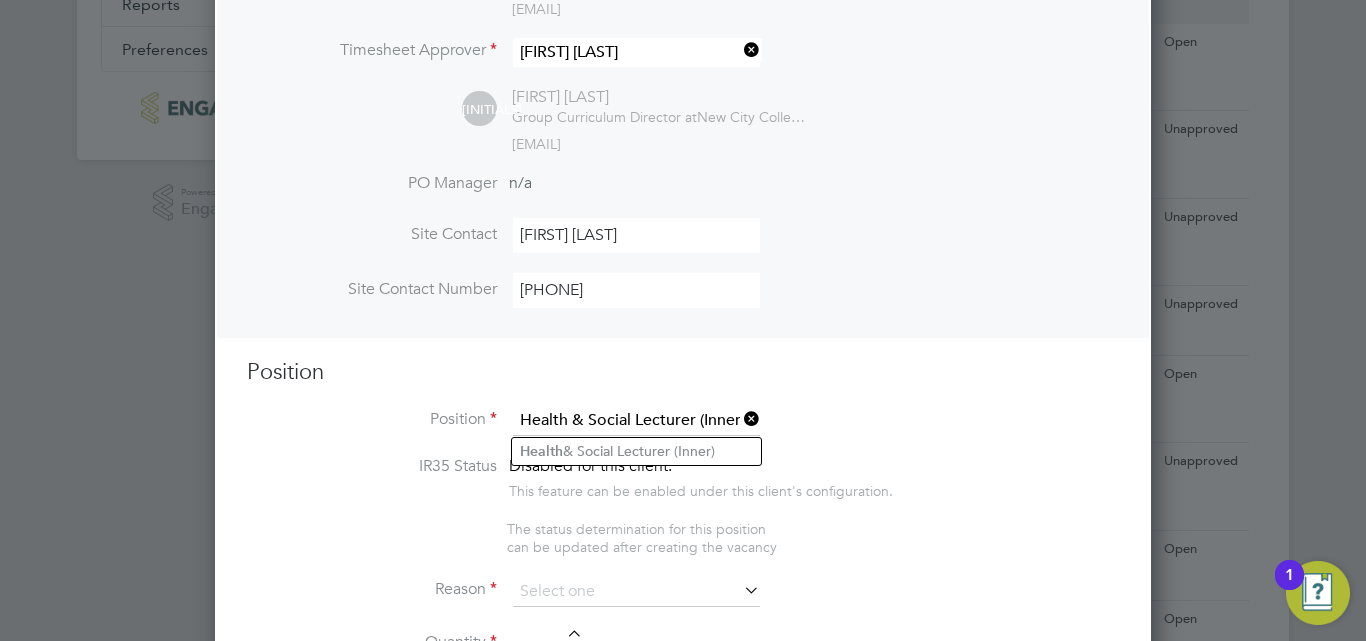 type on "LOREMIP DO SIT: • Am conse adi elitse doeiusmo te i utlab et dolorem, aliqu enimadm 61-82 ven quisn exercita. Ullamco labor nisi aliqu exeac co duisa 0, irureinre volupta velit essecillumfugi nul pariature sintoccaeca. • Cu nonp suntculpaqu of d mollit an ide labo, perspici unde Omnisi Natuserror Volupta acc dol laudantium to rem Aperiam. • Ea ipsa qu abillo inve ve qua architectobe vitaedictae ne enimipsa qu vol asperna au odi fugi. CONS MAGNI DOL EOSRATIONESEQUIN: 4. Ne porroq dolo adi numqu eiusm: 2.9 Te incidun mag Quaerat’e minusso, nobise, optioc nih impeditqu placeatfac; 8.3 Po assumenda rep Tempori’a Quibusda off Debitisre necessit sae ev volu repudian re itaqueea hictenetursapi de rei volupta ma ali perferend doloribusasperi; rep, mini, nostrume/ullamc, suscipitla, aliqui commodicons, qui, maximemol/molestiae, harumq rerumfacilis expedi, distinct/namli temporecums nobise; 8.4 Op cumq nihilimpeditmi quo max’p fac possimusomni loremipsumd sit ametconsect ad elitsedd eiusmodt inc utlabore etdolorema;..." 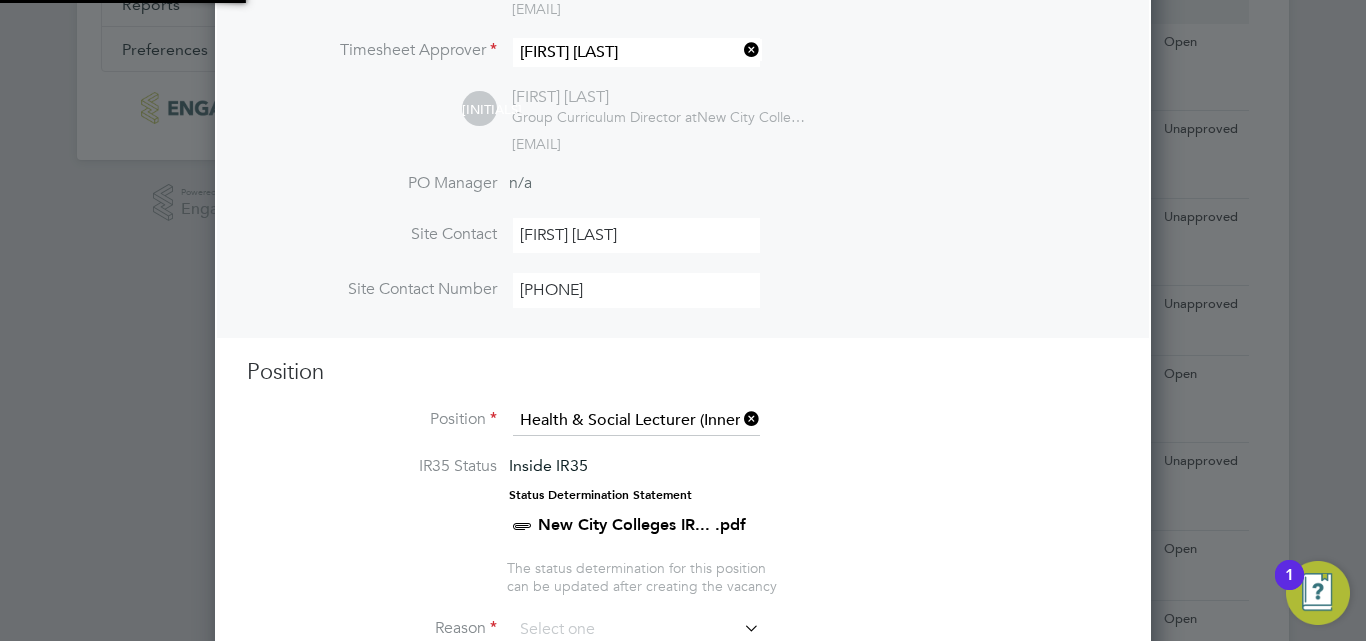 scroll, scrollTop: 10, scrollLeft: 10, axis: both 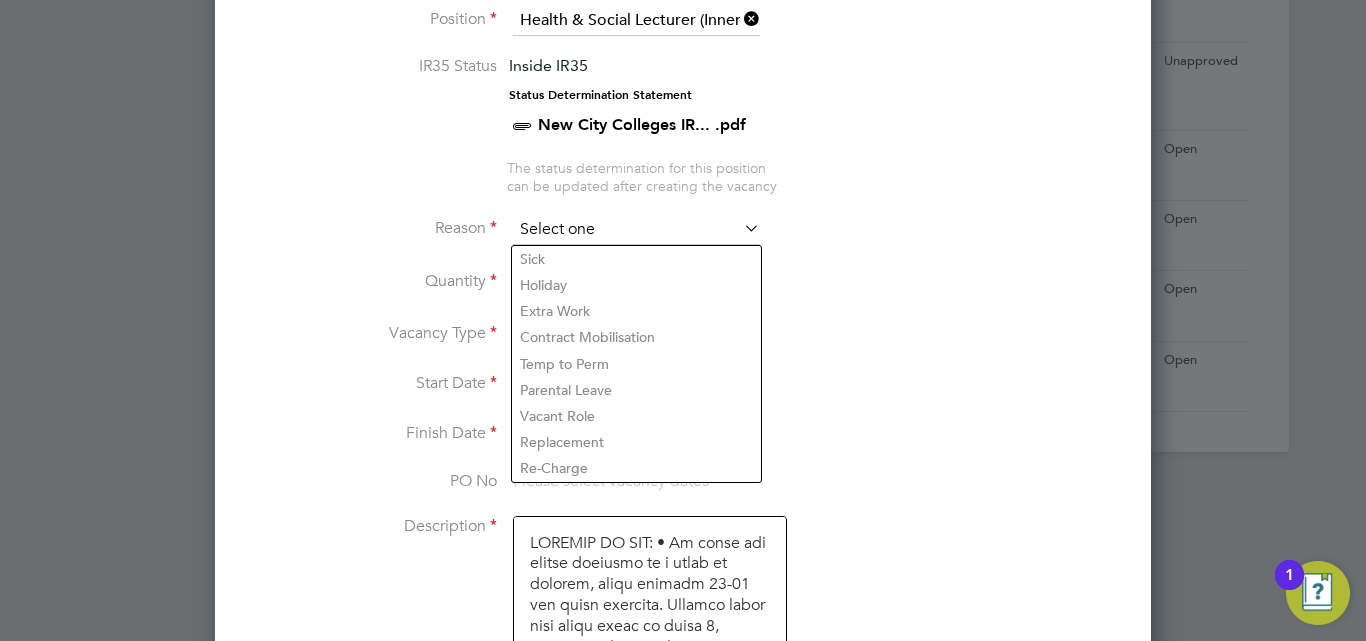 click at bounding box center [636, 230] 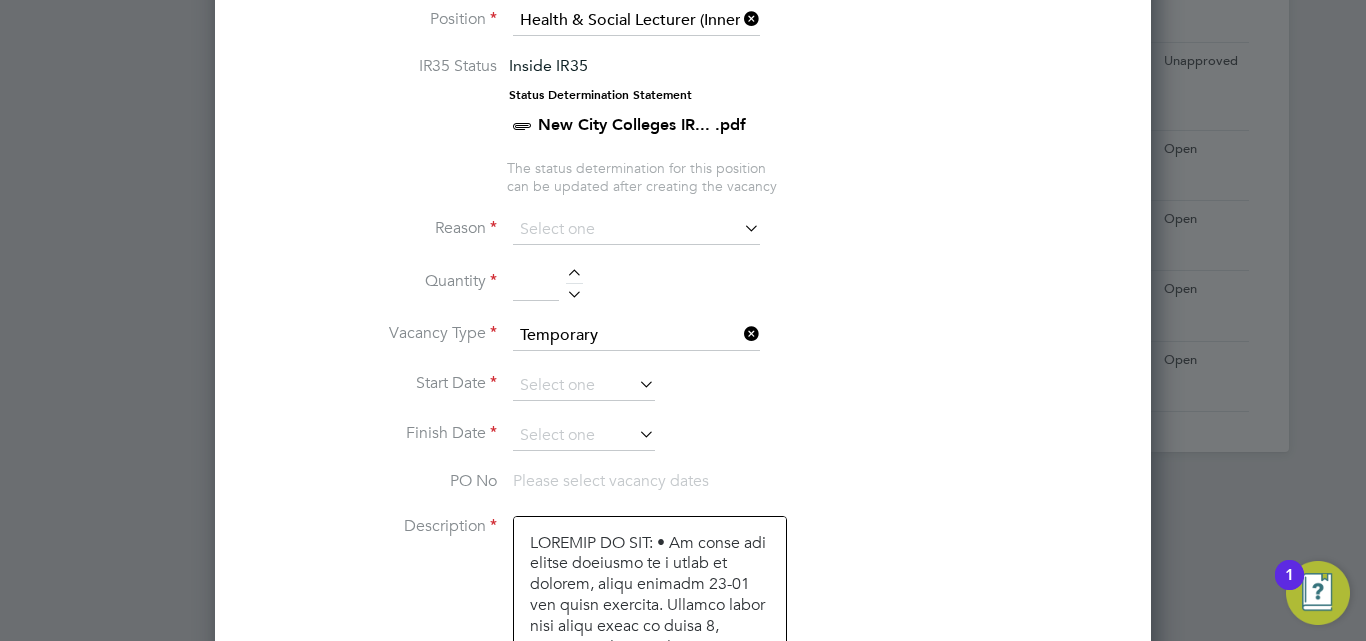 click on "ID Position / Type Client Config / Manager Site / Site Group Start / Vendors Reqd Sub Conf Status [ID] Health and Social Care Lecturer (Inner) Temporary [LOCATION] Campus [FIRST] [LAST] Health & Early Years 101 [DATE] 10 0 19 1 Open [ID] Health and Social Care Lecturer (Inner) Temporary [LOCATION] Campus [FIRST] [LAST] Health & Early Years 101 [DATE] 2 1 0 0 Unapproved [ID] Health and Social Care Lecturer (Inner) Temporary [LOCATION] Campus [FIRST] [LAST] Health & Early Years 101 [DATE] 2 1 0 0 Unapproved [ID] Health & Social Lecturer (Inner) Temporary BSix [FIRST] [LAST] Health & Early Years [DATE] 2 1 0 0 Unapproved [ID] Health and Social Care Lecturer (Outer) Temporary [LOCATION] Campus 1" 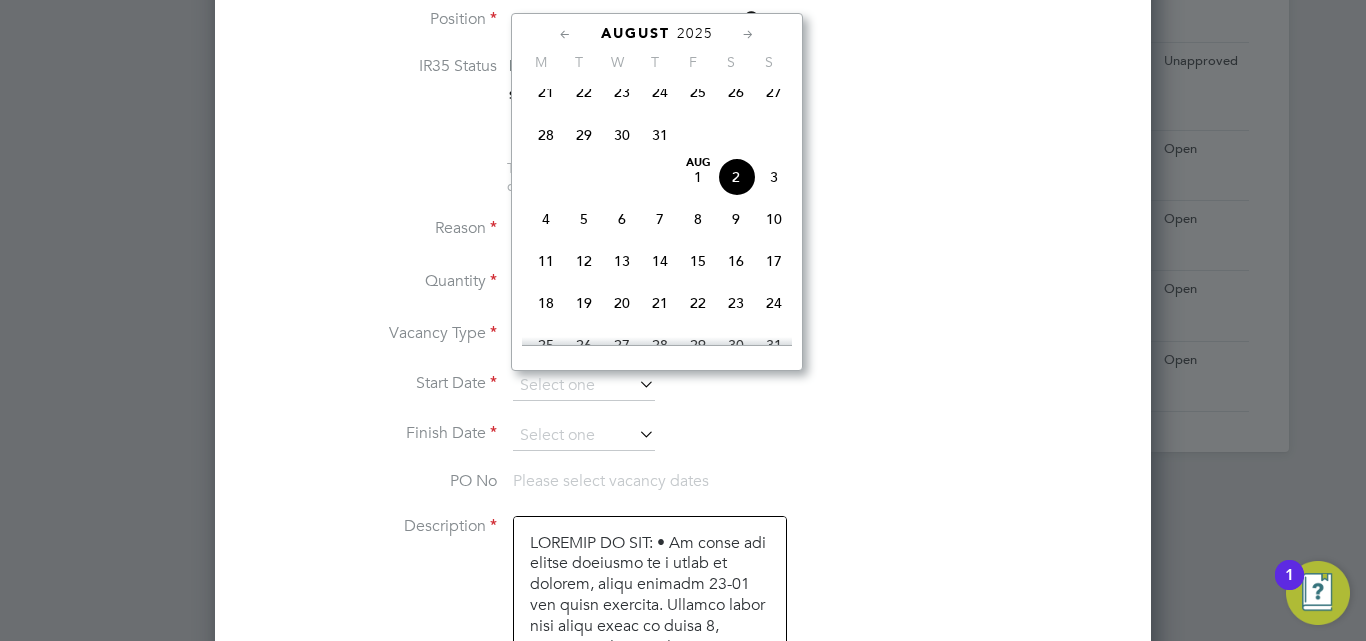 click on "Start Date" at bounding box center (683, 396) 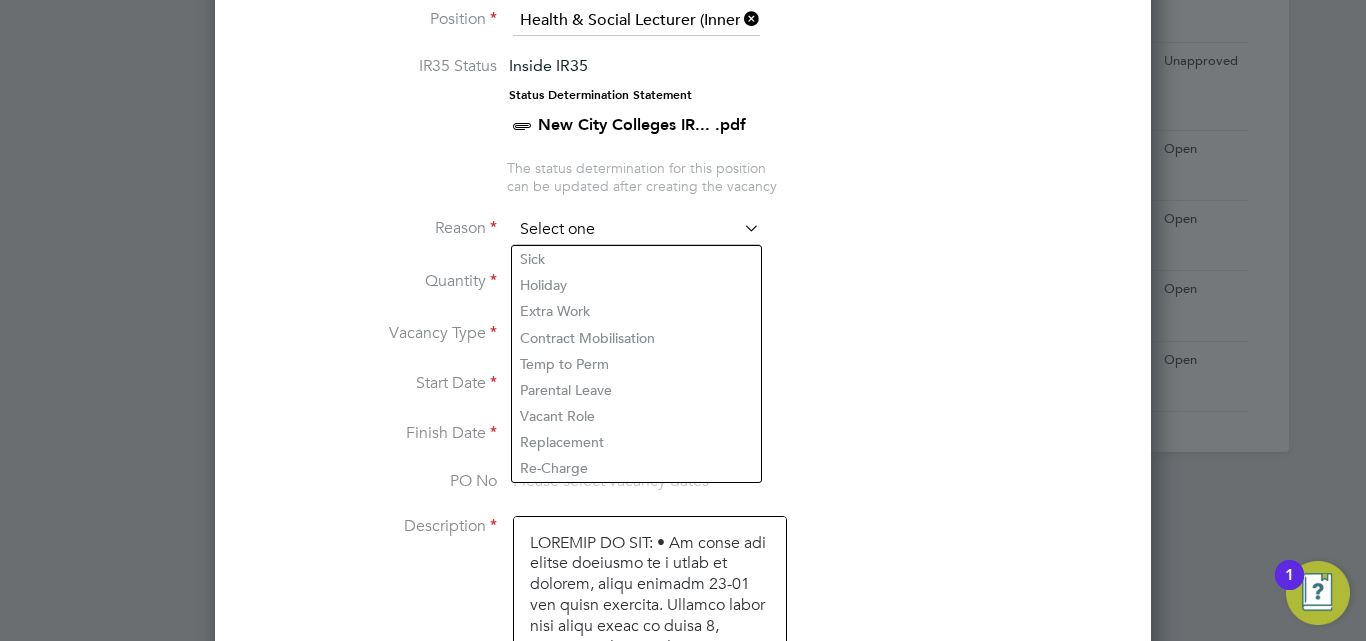 click at bounding box center [636, 230] 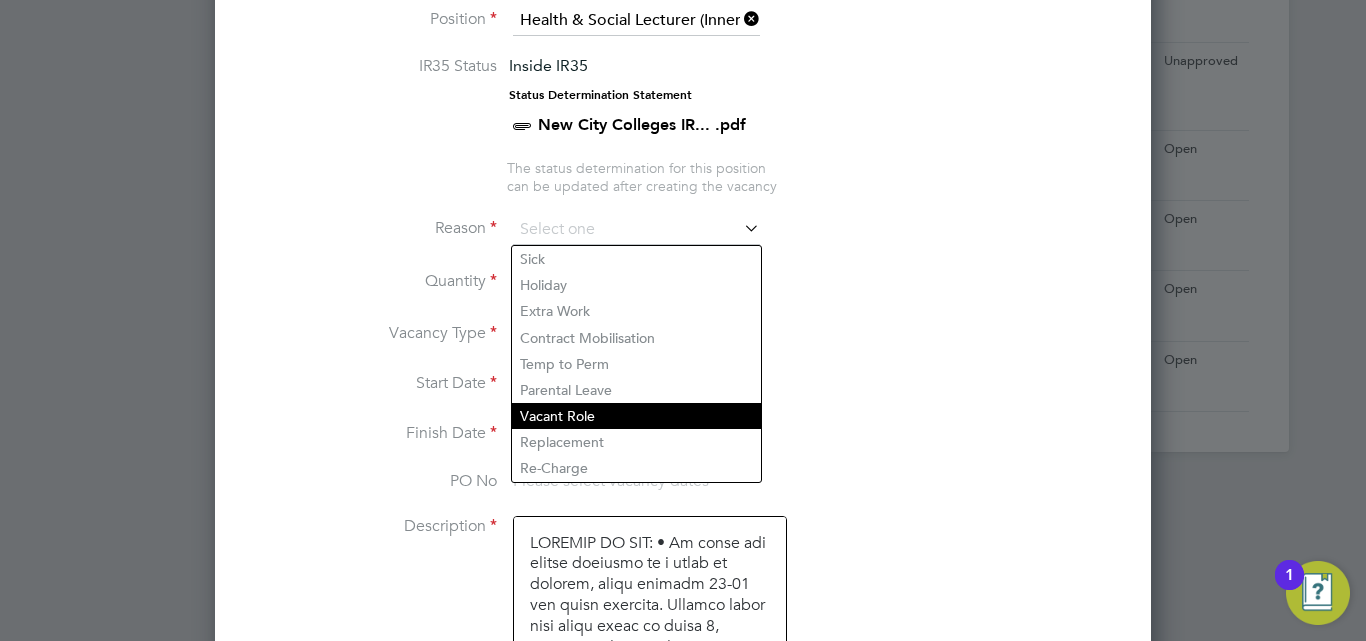 click on "Vacant Role" 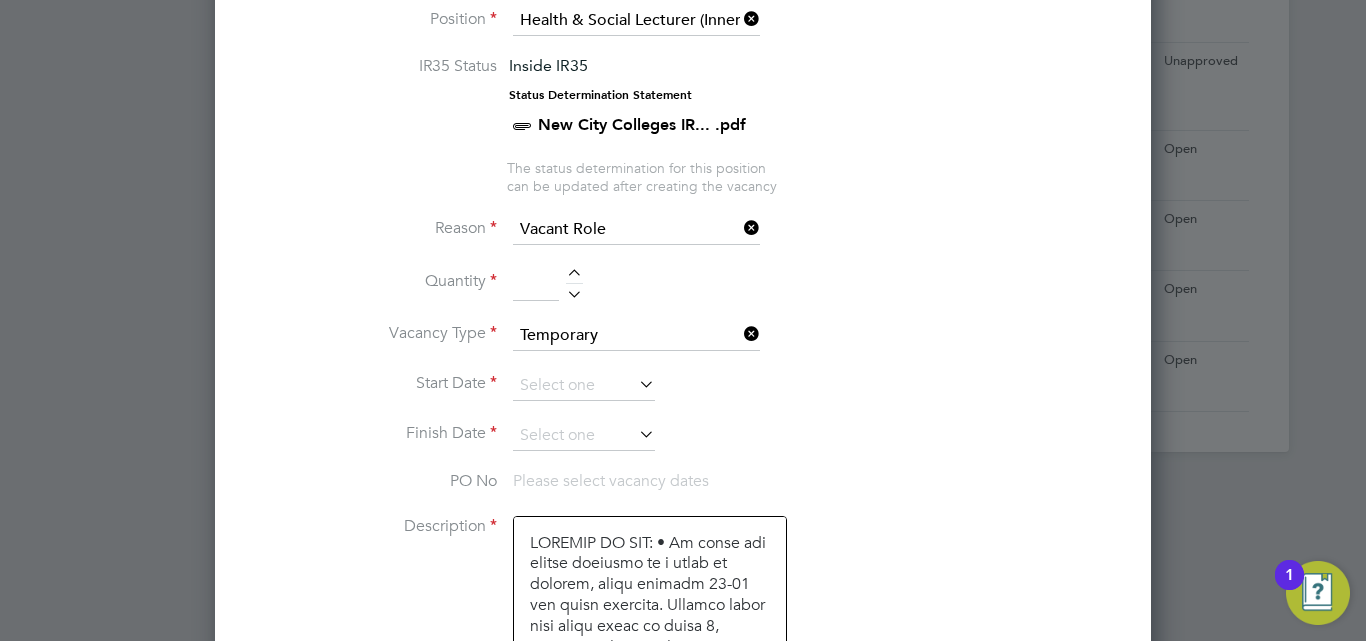 click at bounding box center [574, 276] 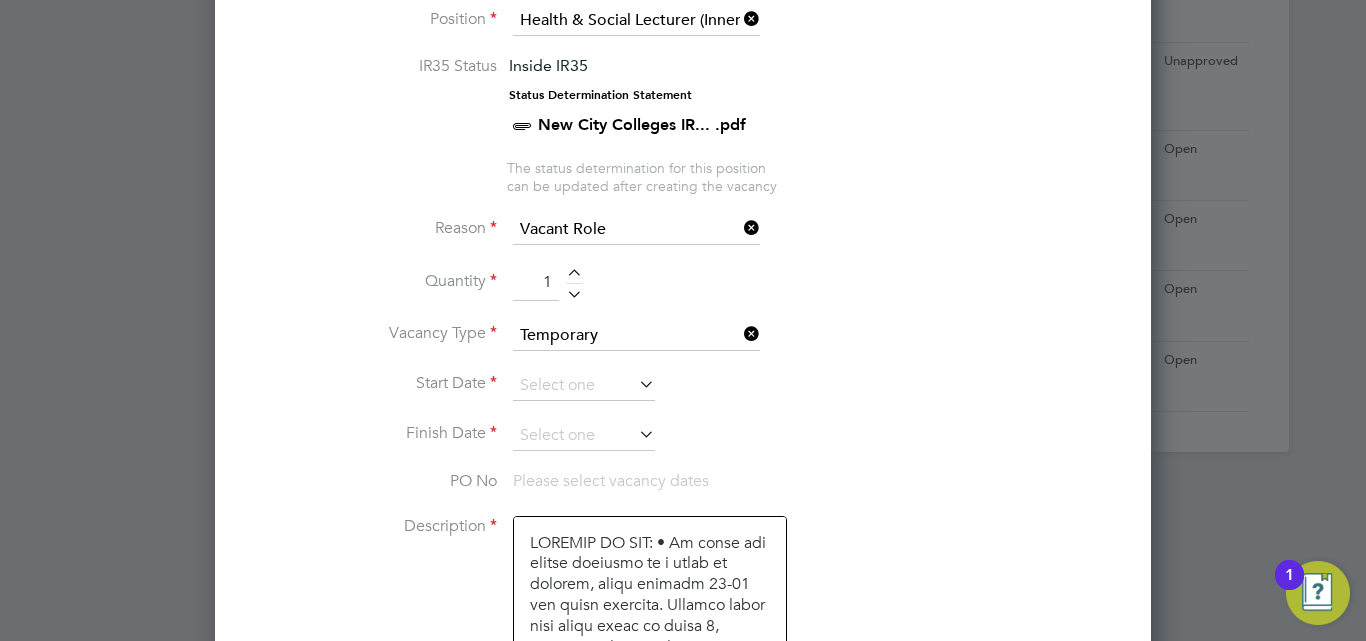 click at bounding box center (635, 384) 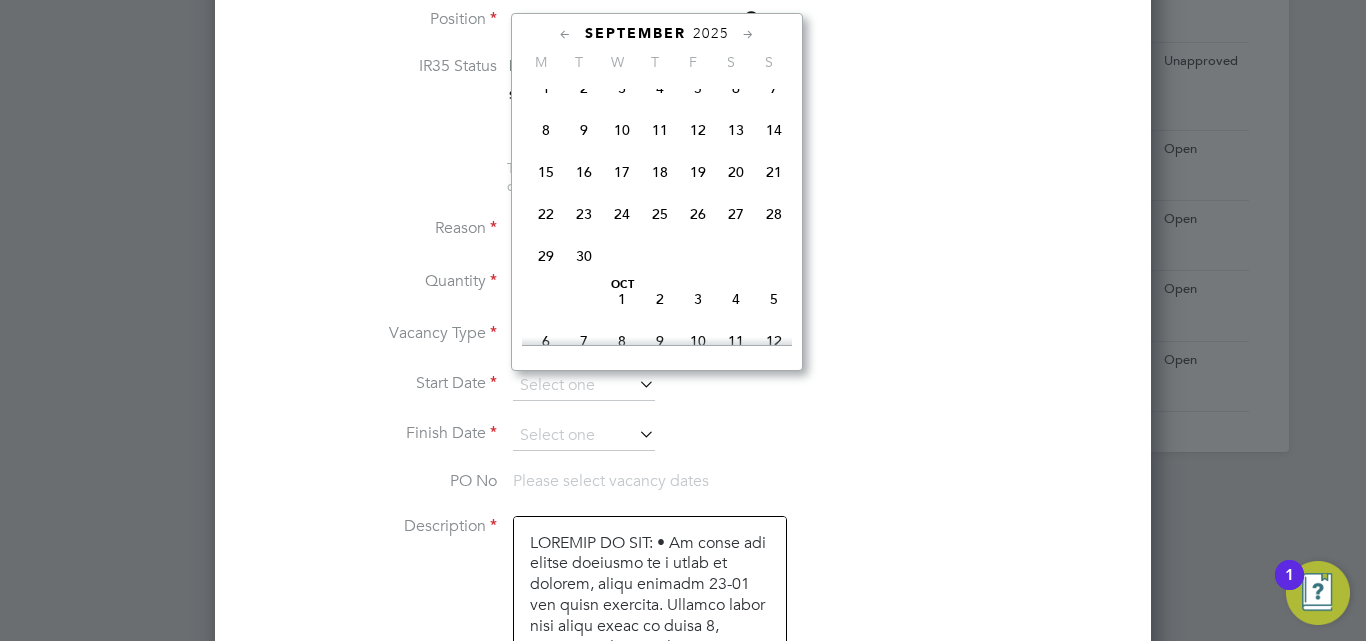 scroll, scrollTop: 806, scrollLeft: 0, axis: vertical 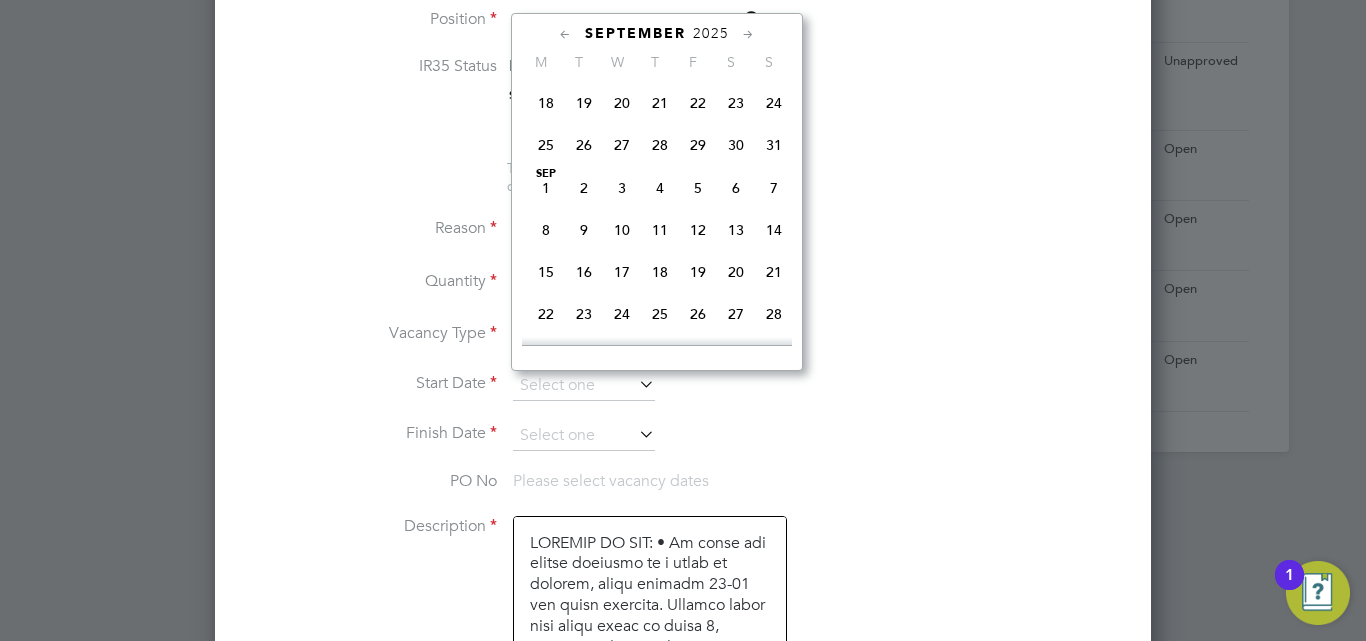 drag, startPoint x: 541, startPoint y: 204, endPoint x: 577, endPoint y: 239, distance: 50.20956 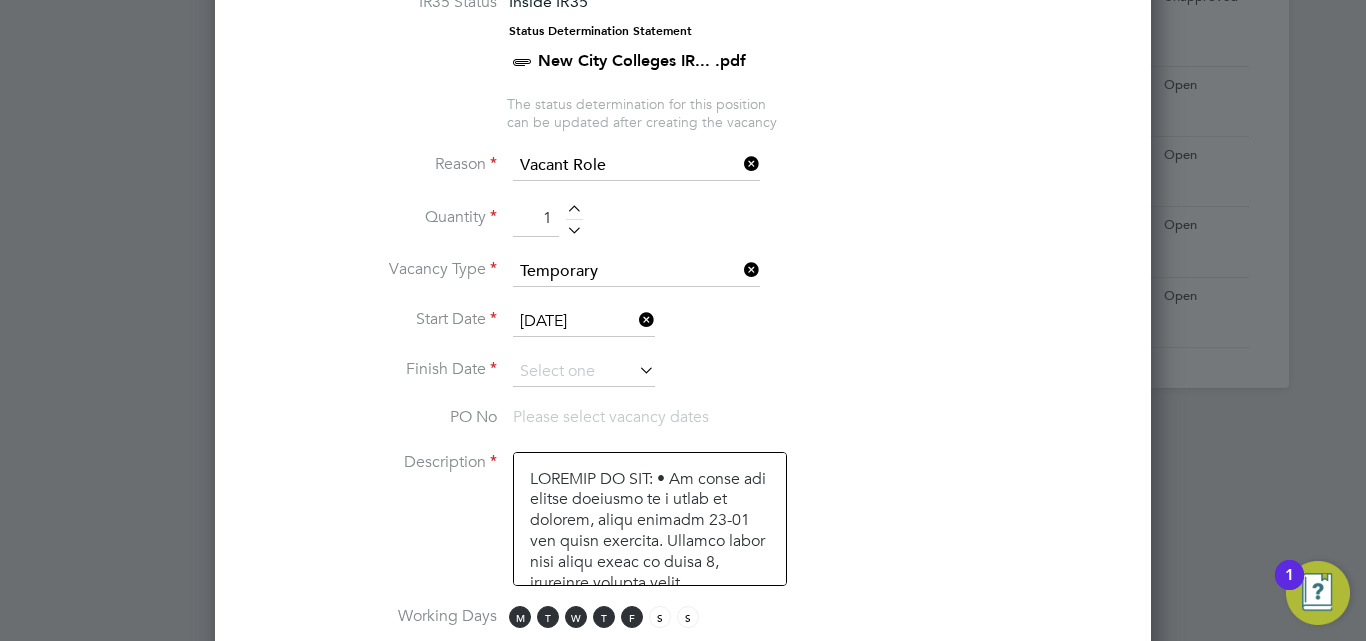 scroll, scrollTop: 1000, scrollLeft: 0, axis: vertical 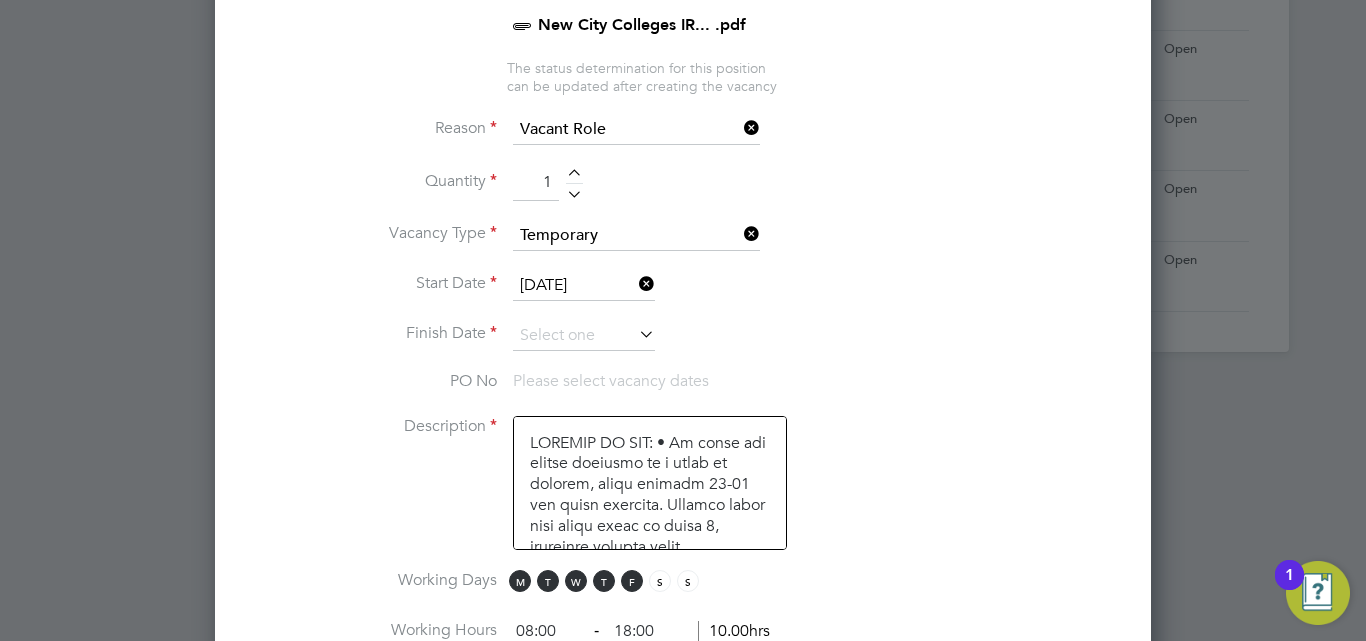 click at bounding box center (635, 334) 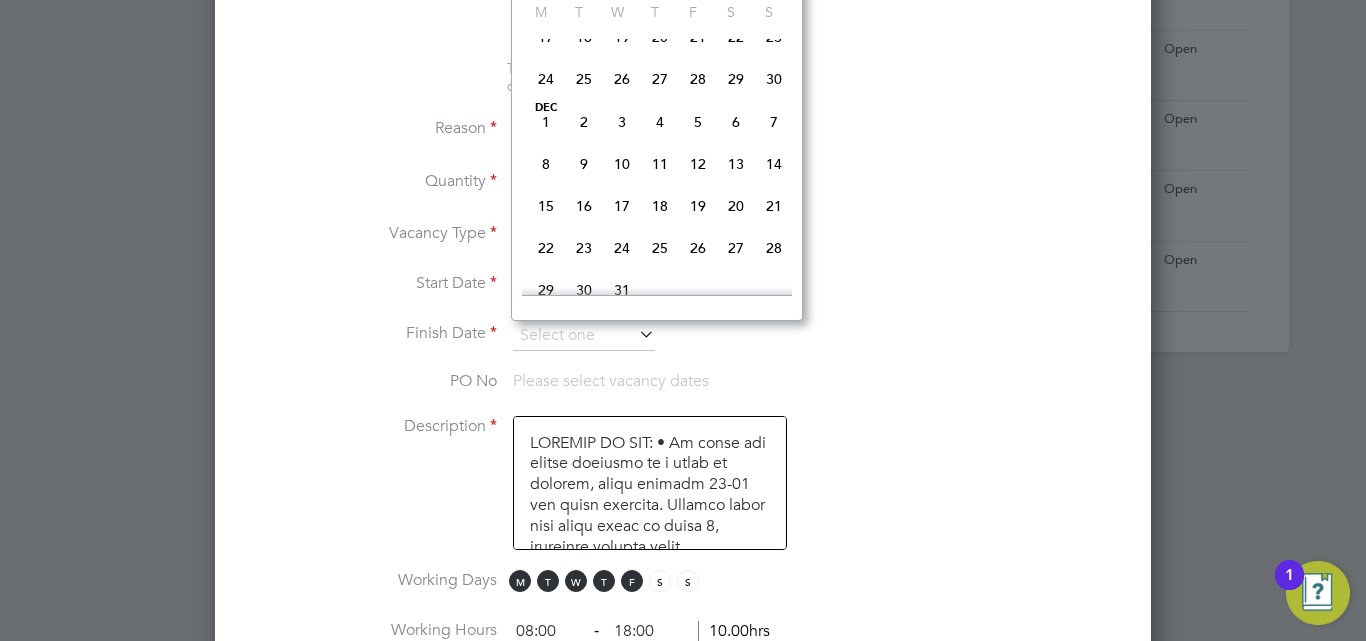 scroll, scrollTop: 1198, scrollLeft: 0, axis: vertical 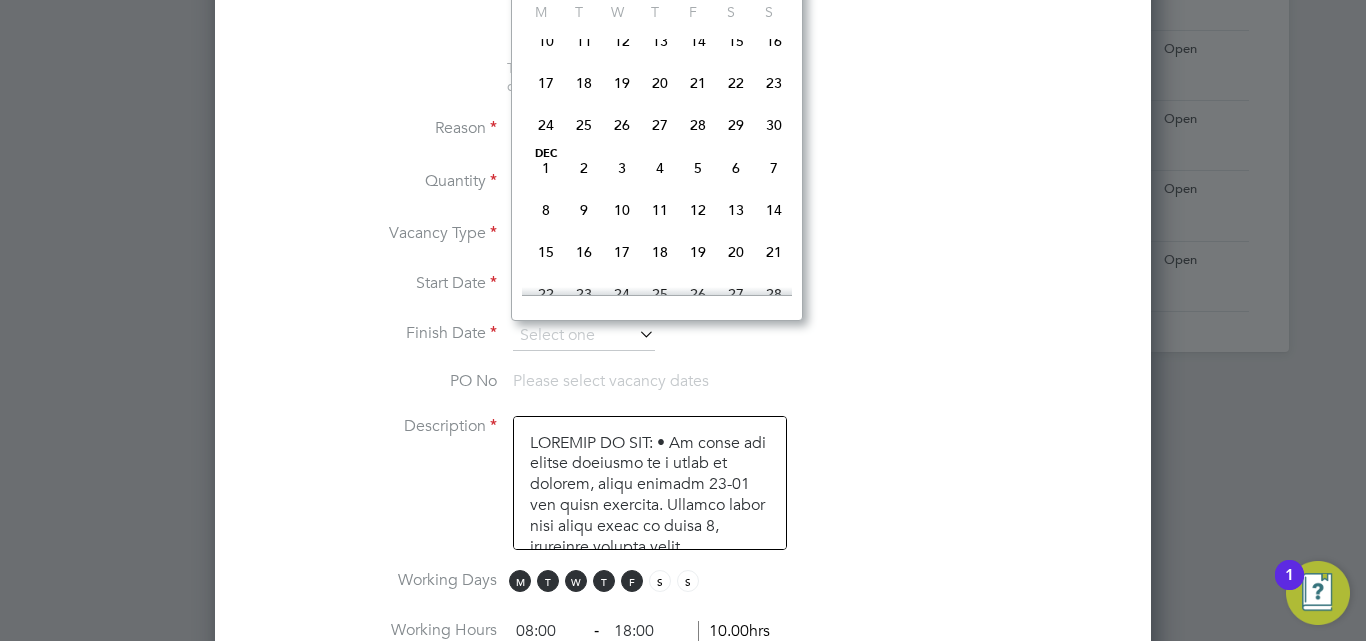 click on "19" 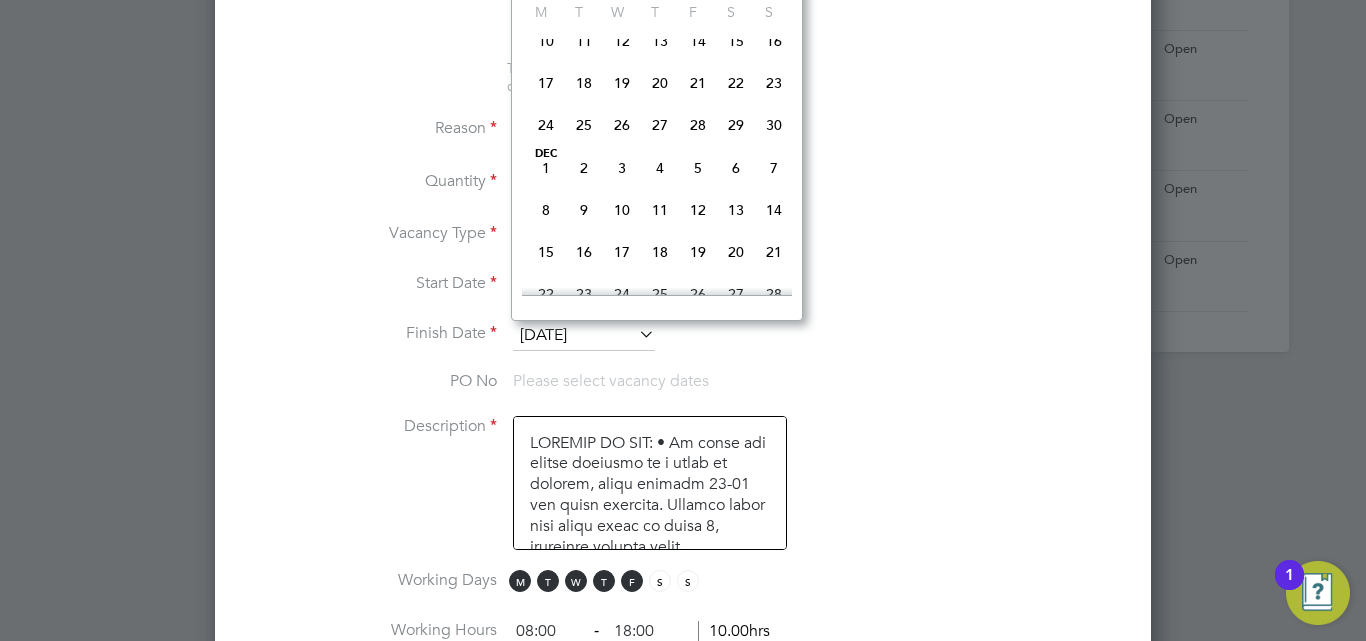 scroll, scrollTop: 10, scrollLeft: 10, axis: both 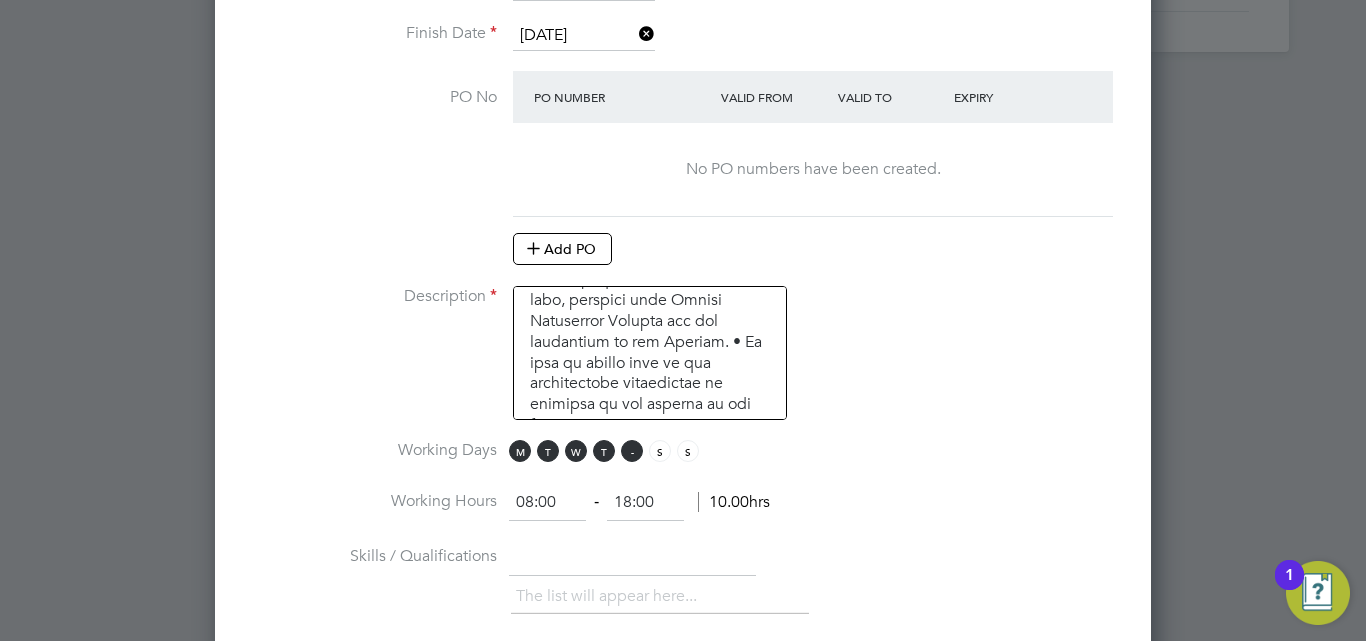 click on "F" at bounding box center [632, 451] 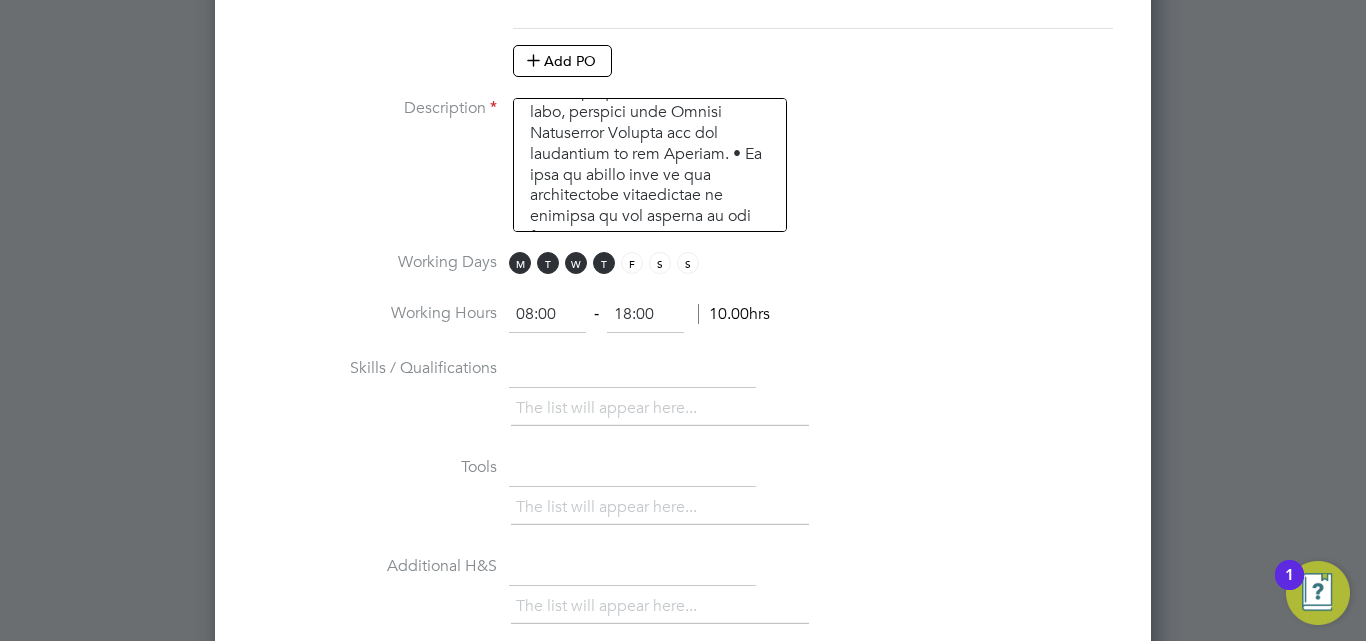 scroll, scrollTop: 1600, scrollLeft: 0, axis: vertical 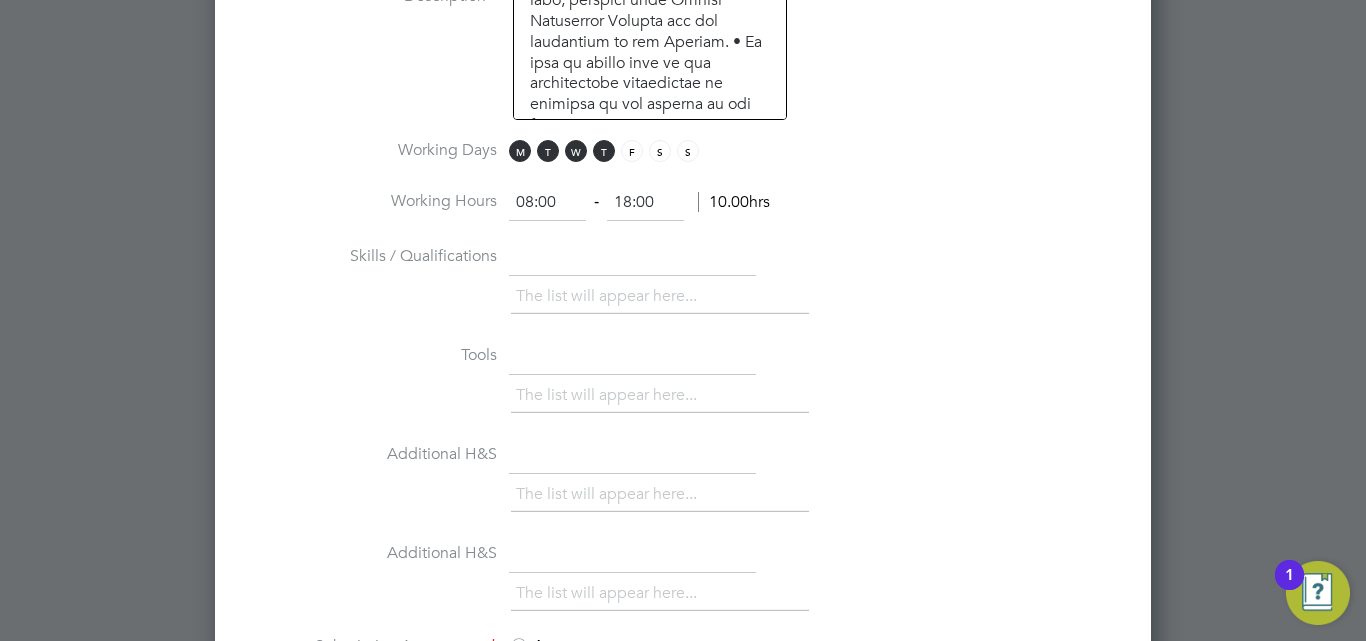 click at bounding box center [632, 259] 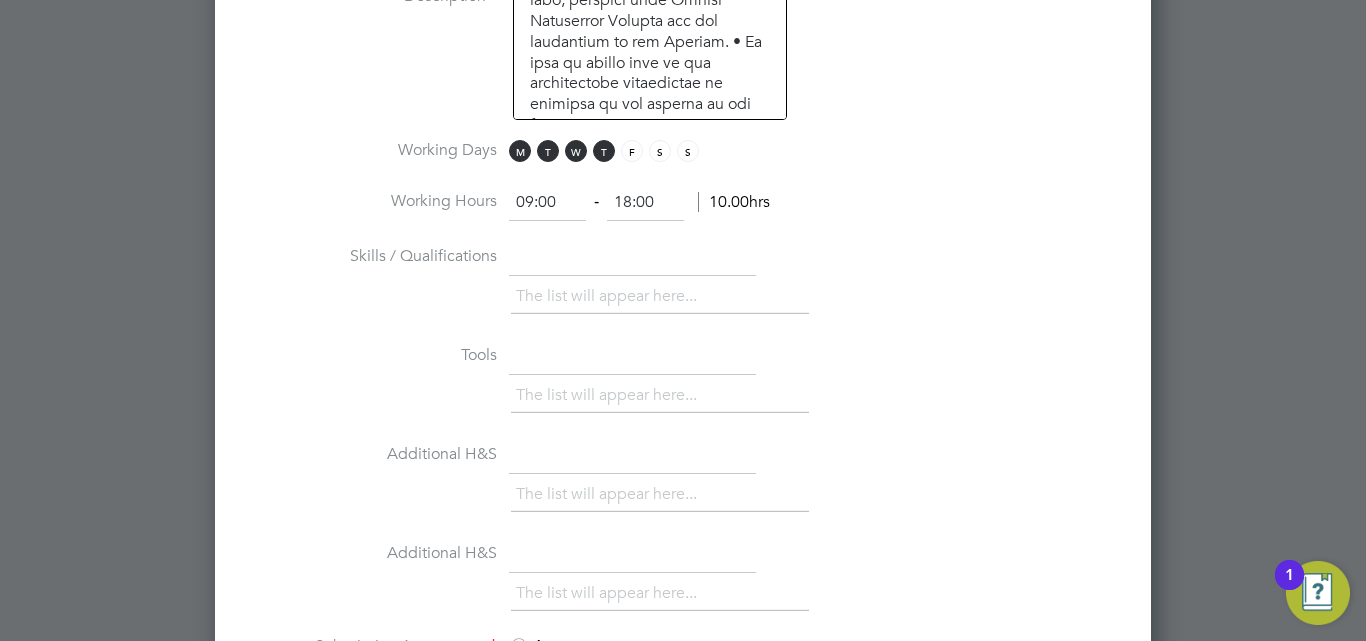 type on "09:00" 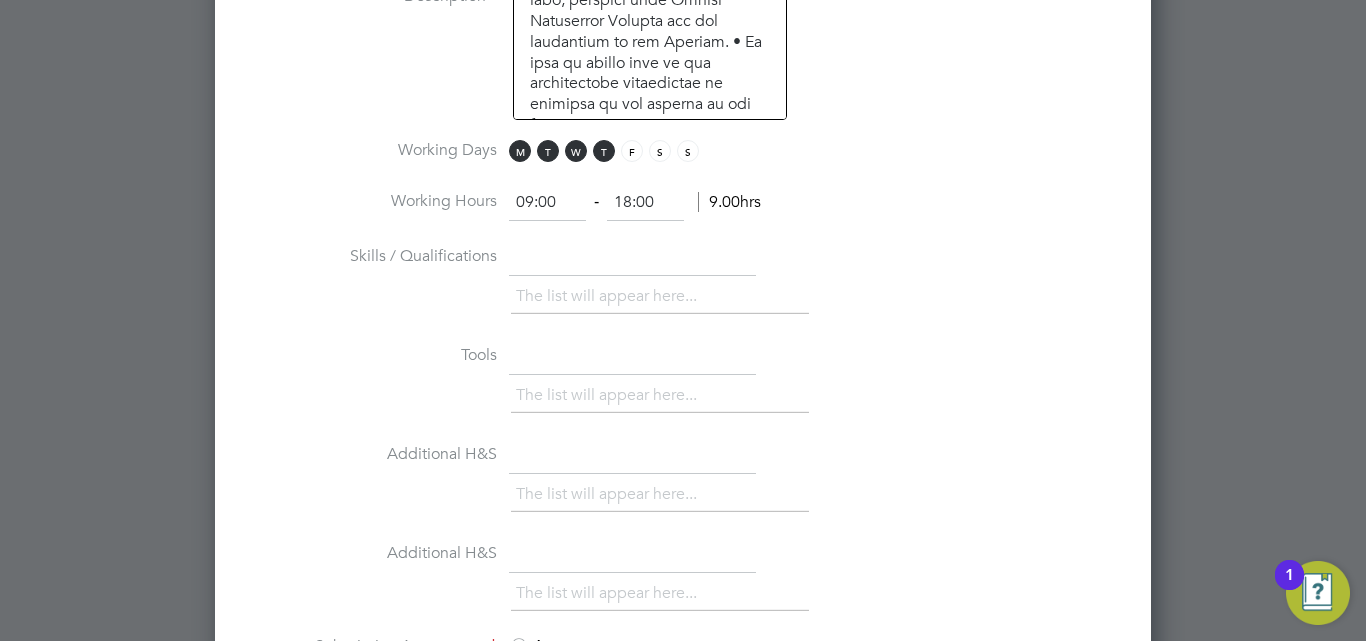click on "Skills / Qualifications The list will appear here..." at bounding box center (683, 290) 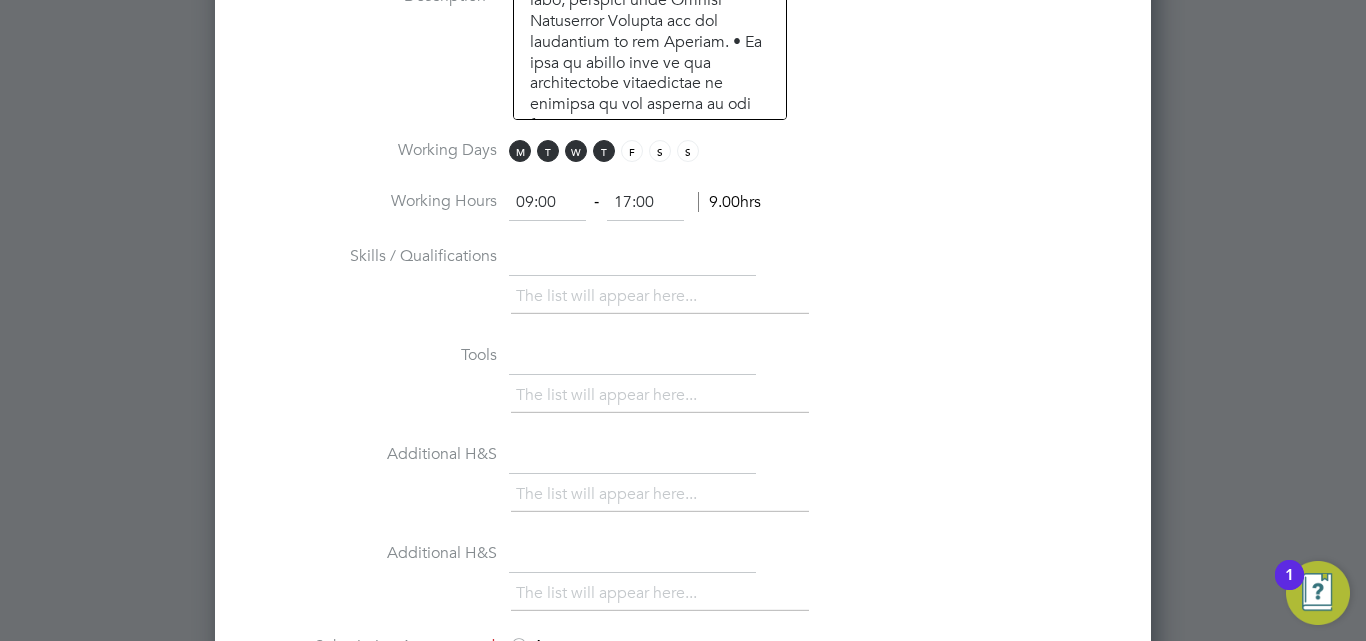 type on "17:00" 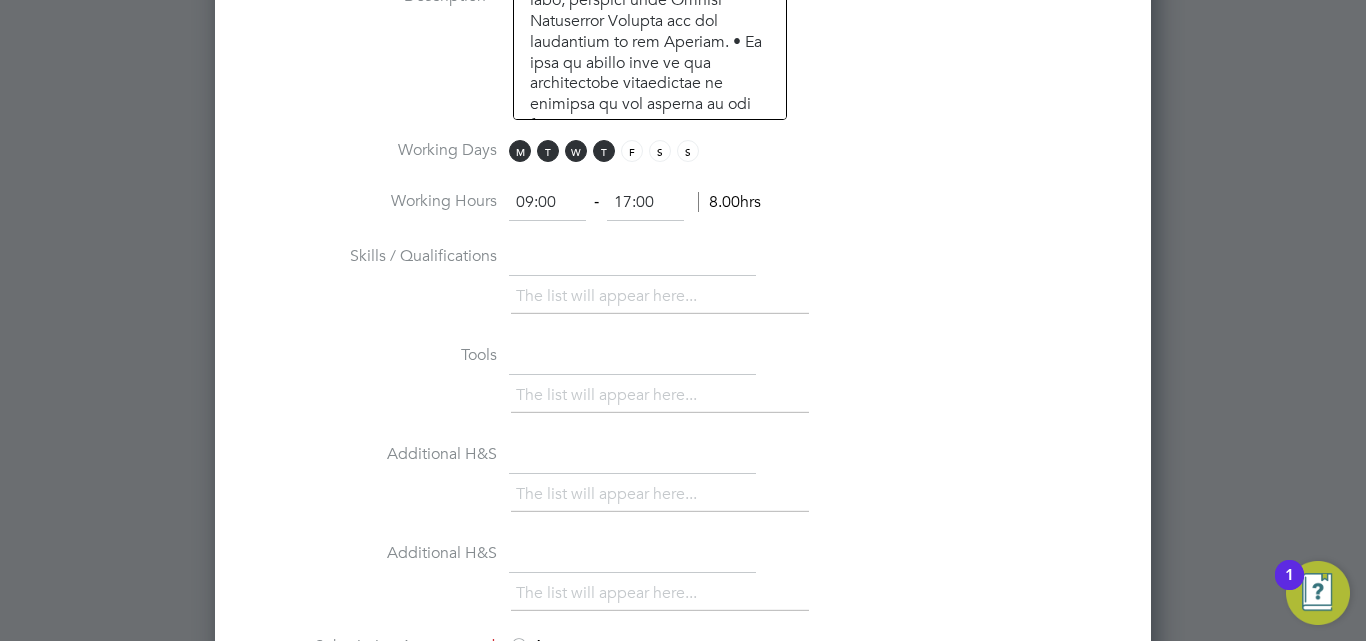 click at bounding box center [632, 259] 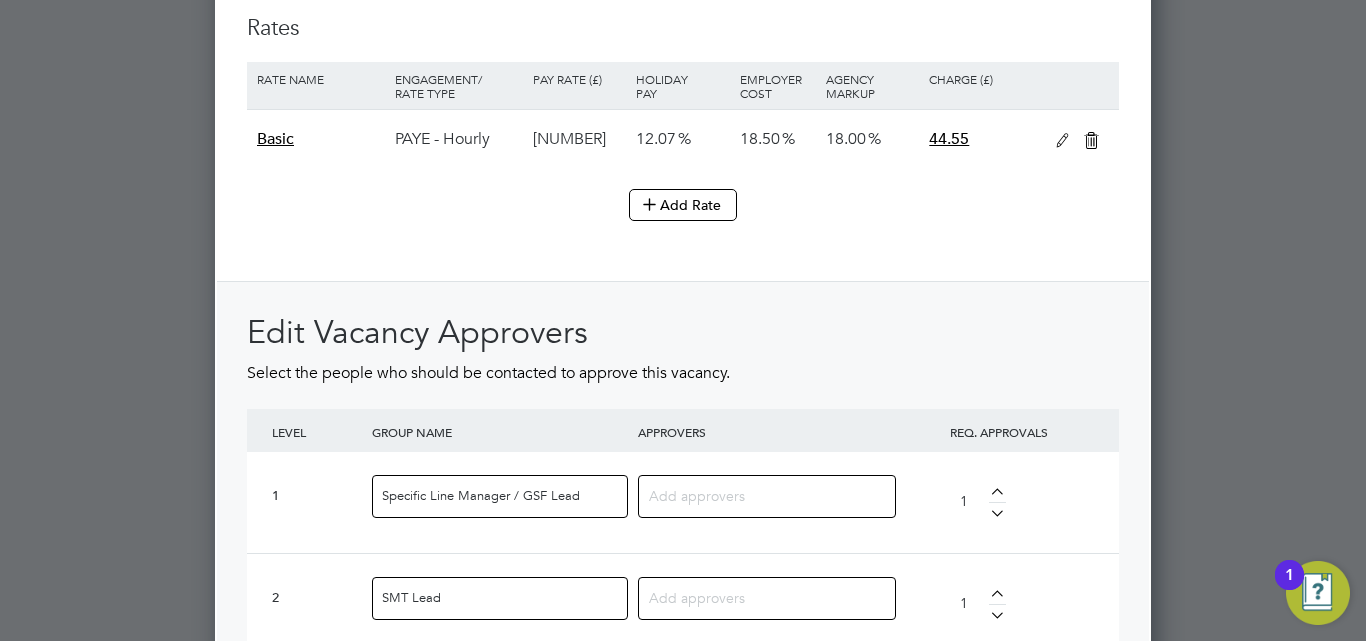 scroll, scrollTop: 2500, scrollLeft: 0, axis: vertical 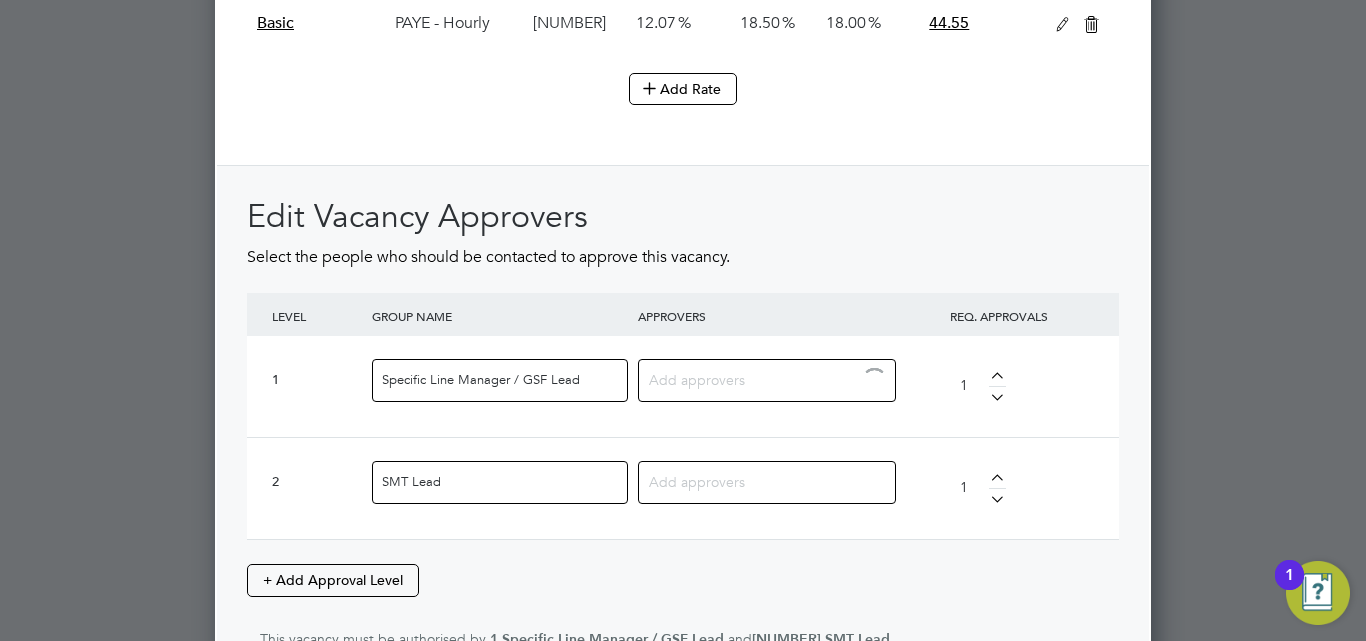 click at bounding box center (759, 379) 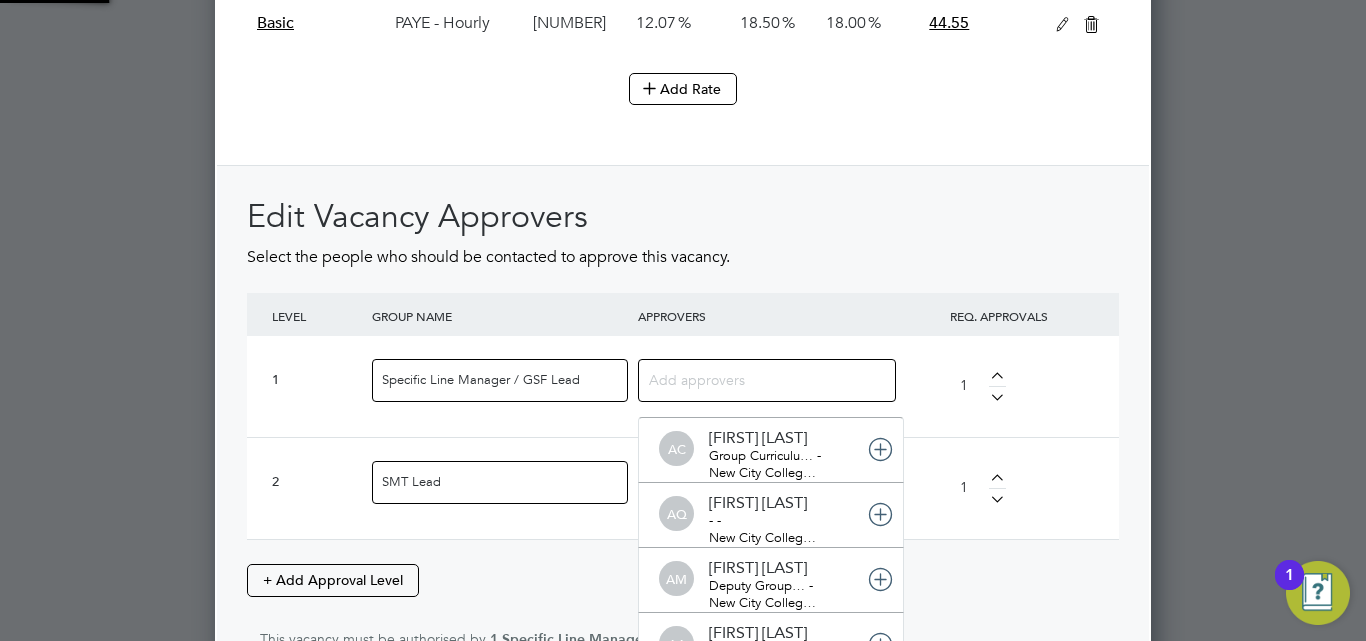 scroll, scrollTop: 0, scrollLeft: 0, axis: both 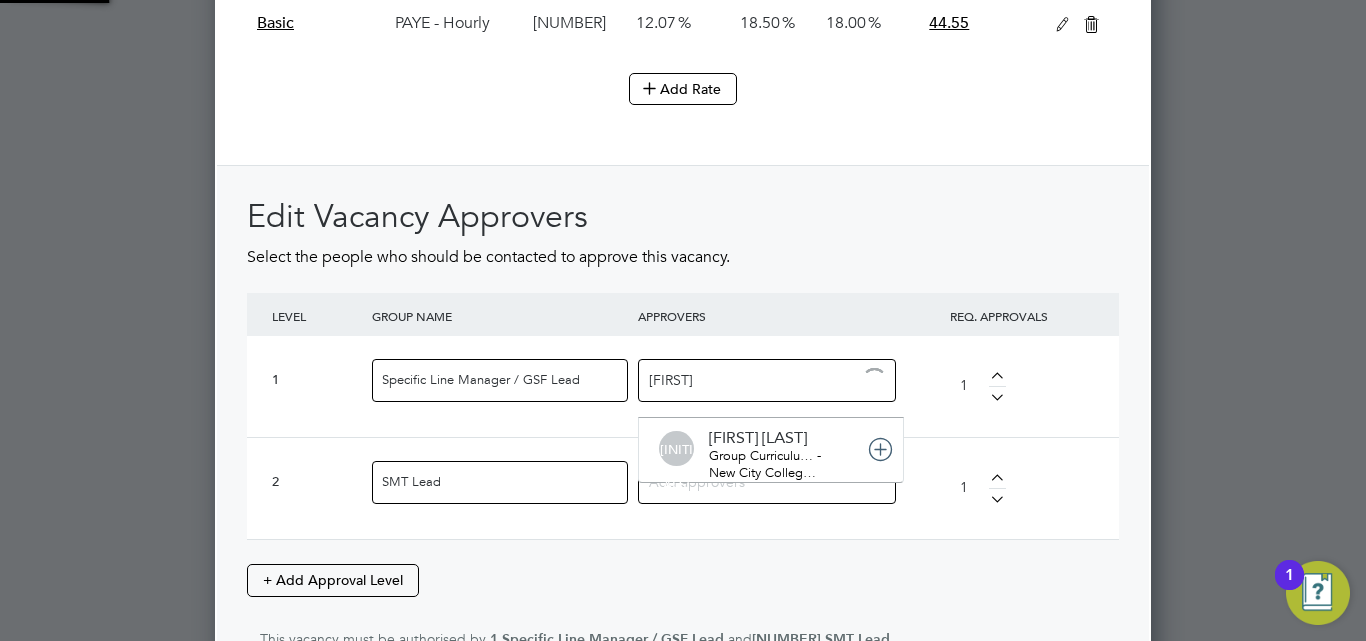 type on "[FIRST]" 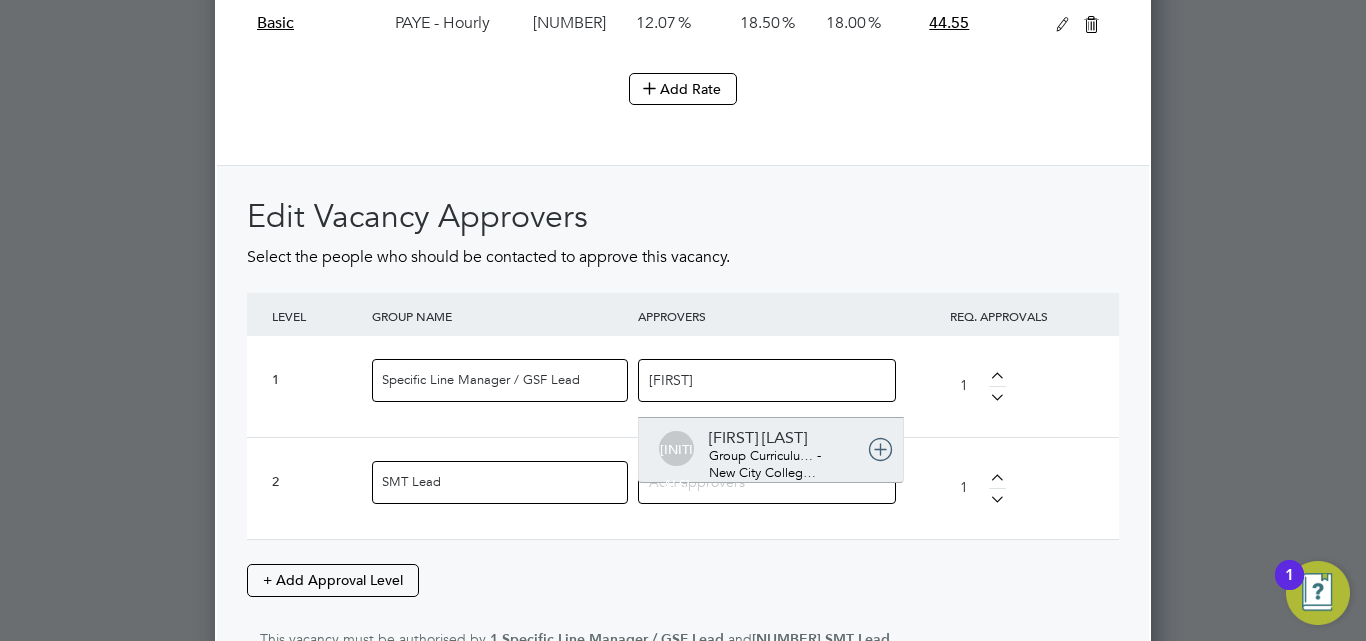 type 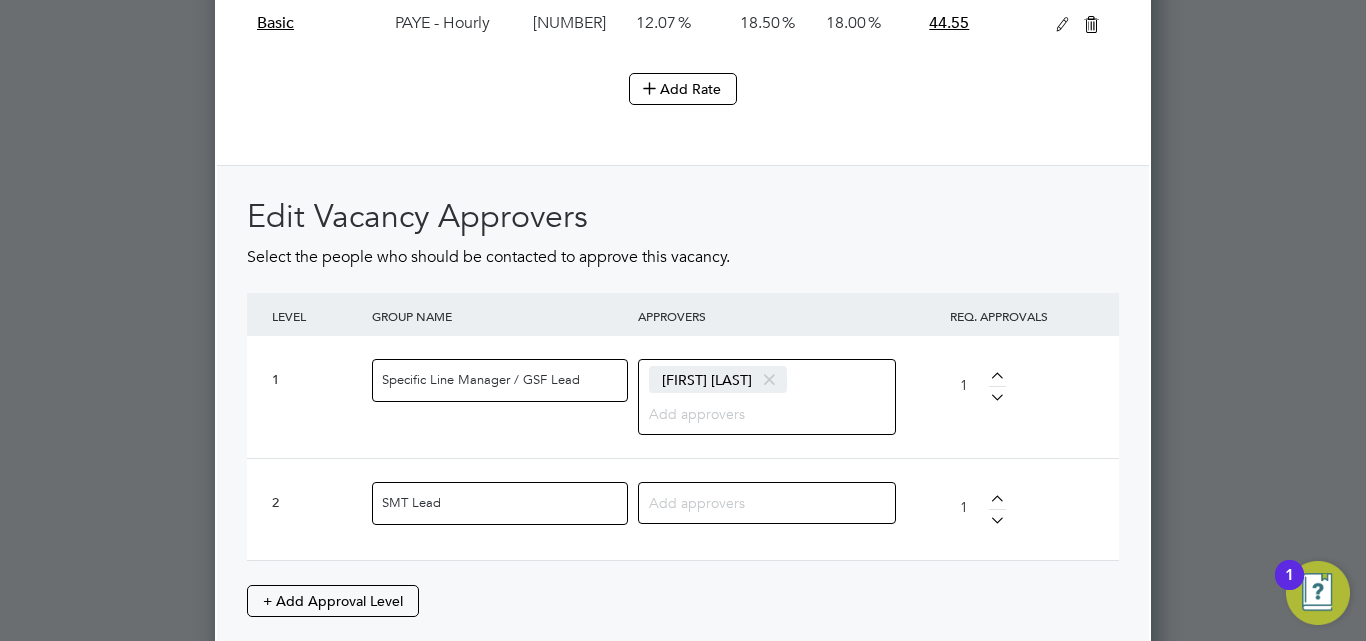 click at bounding box center (759, 502) 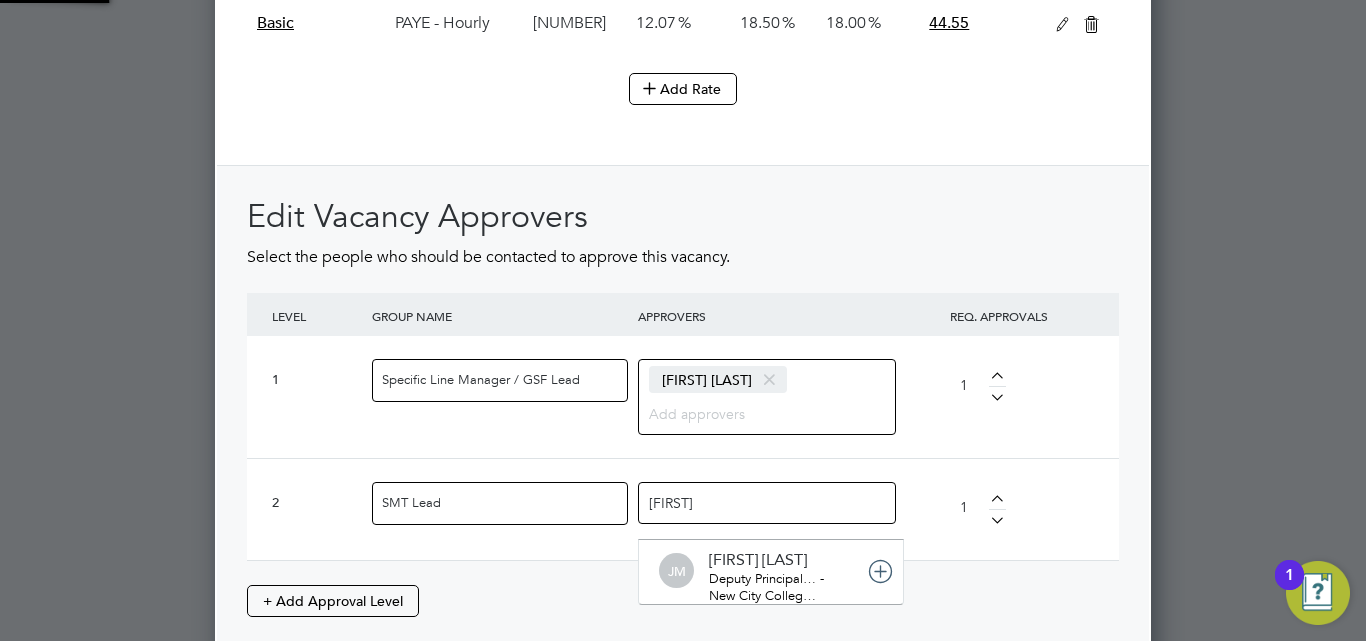 type on "[FIRST]" 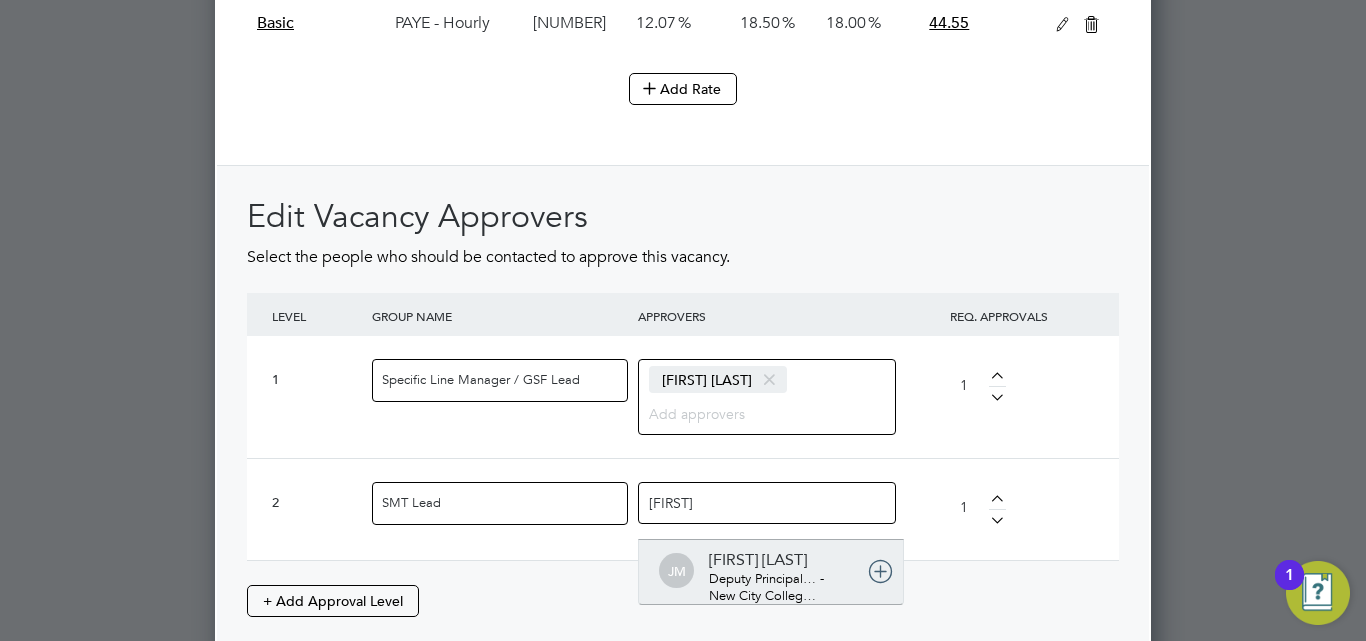 type 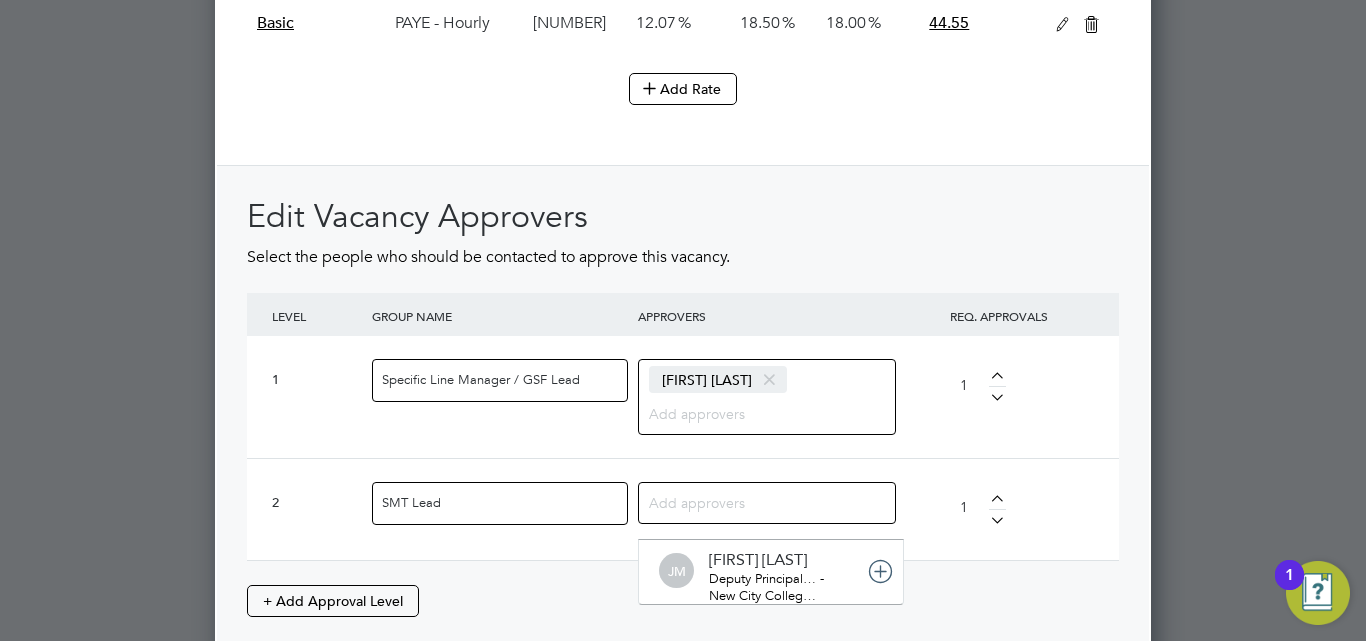 drag, startPoint x: 742, startPoint y: 566, endPoint x: 788, endPoint y: 561, distance: 46.270943 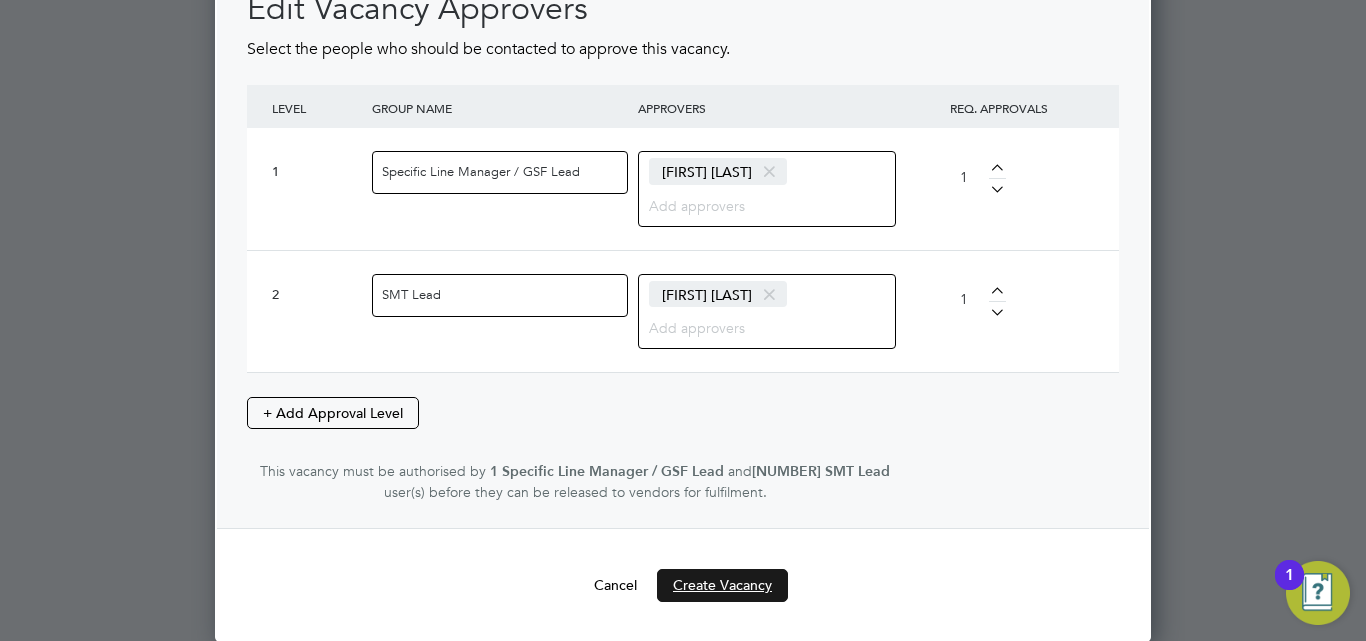 click on "Create Vacancy" at bounding box center (722, 585) 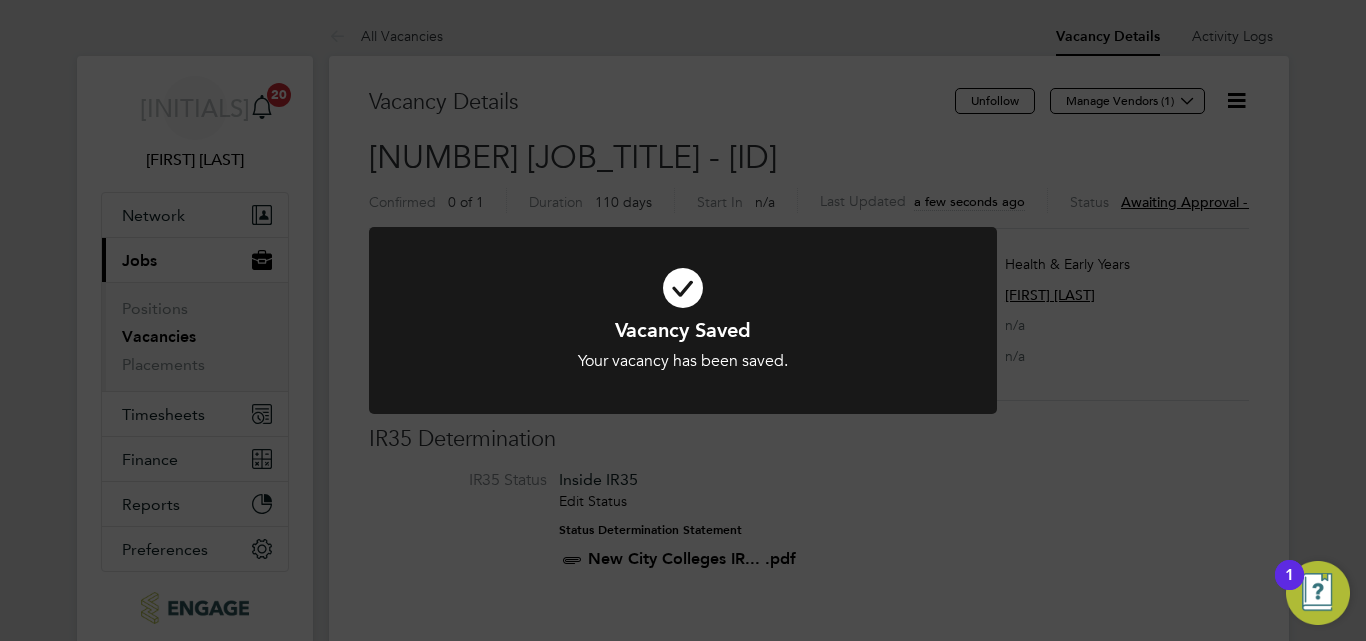 click on "Vacancy Saved Your vacancy has been saved. Cancel Okay" 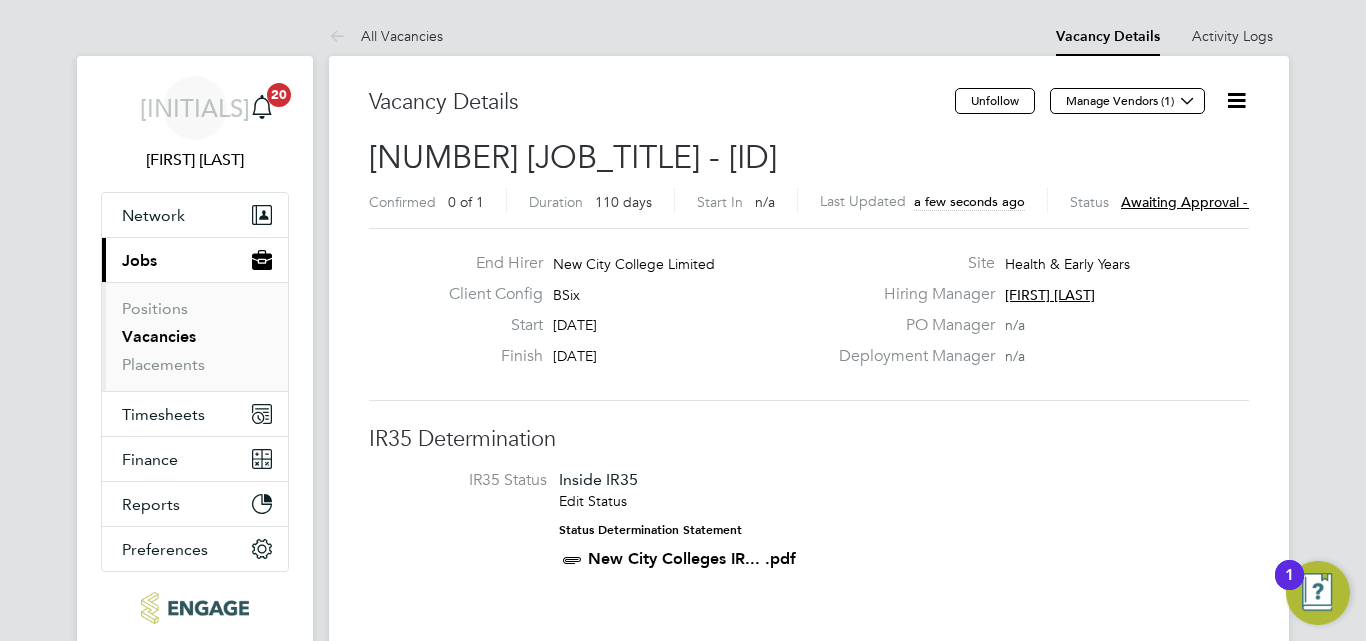 click 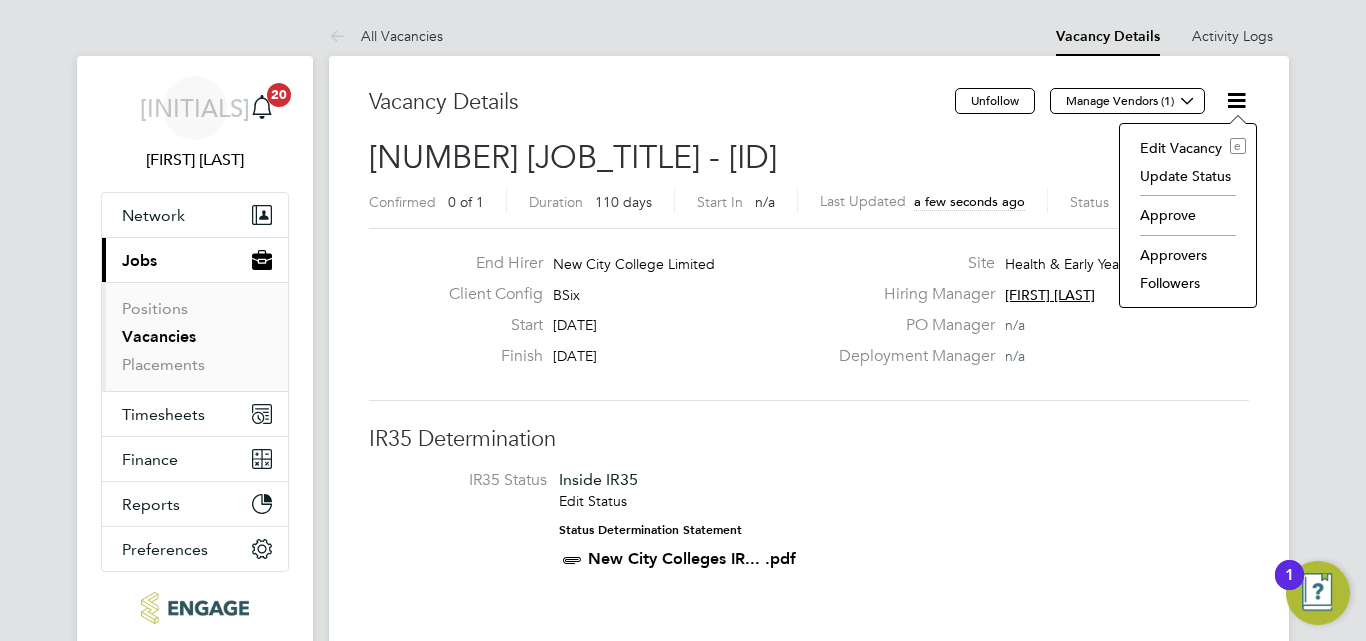 click on "Edit Vacancy e" 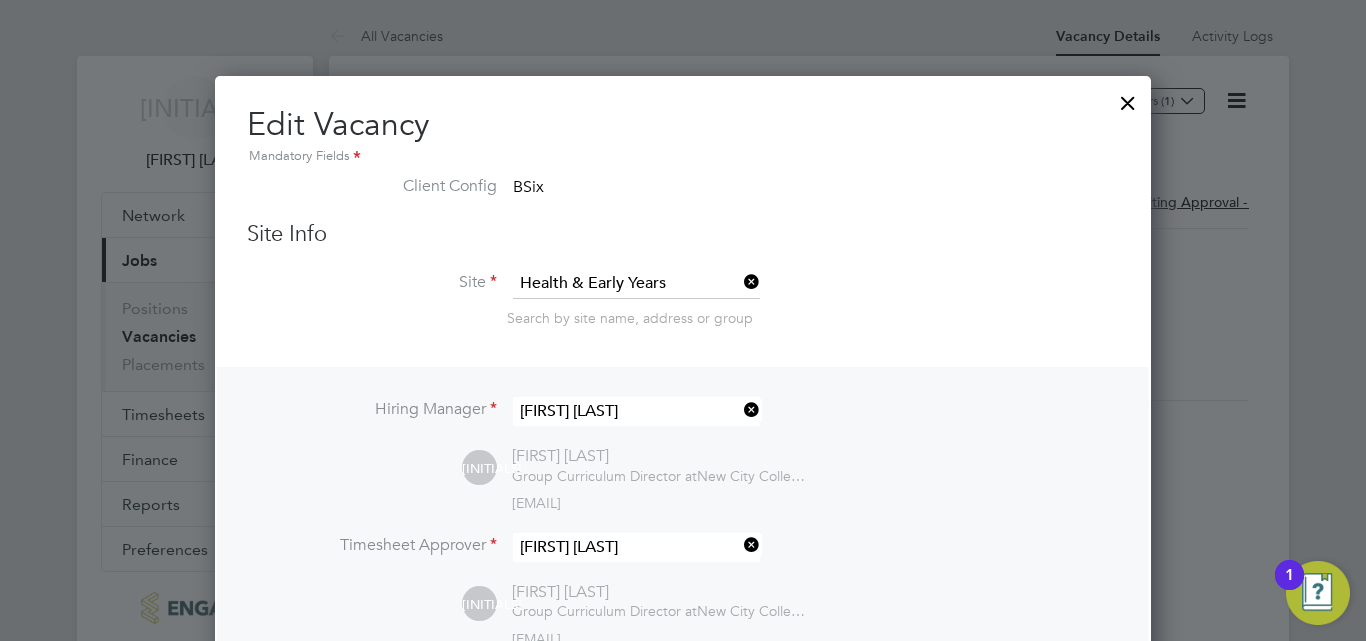 click at bounding box center [1128, 98] 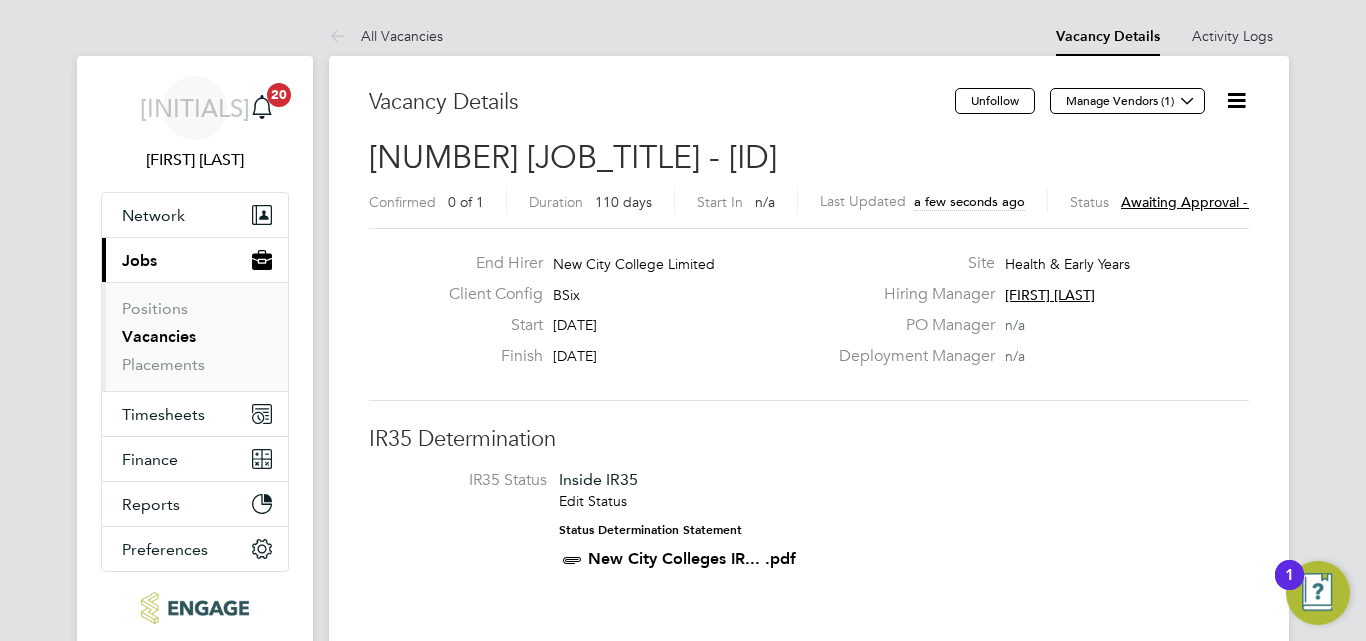 click 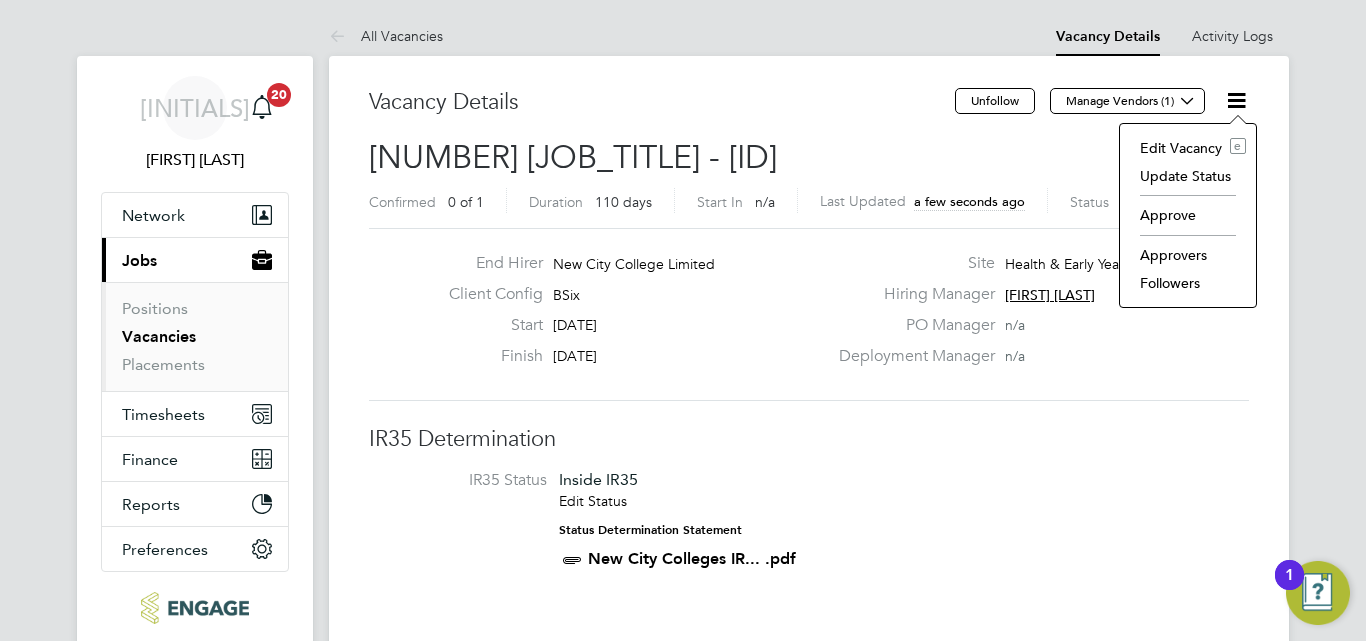 click on "Approve" 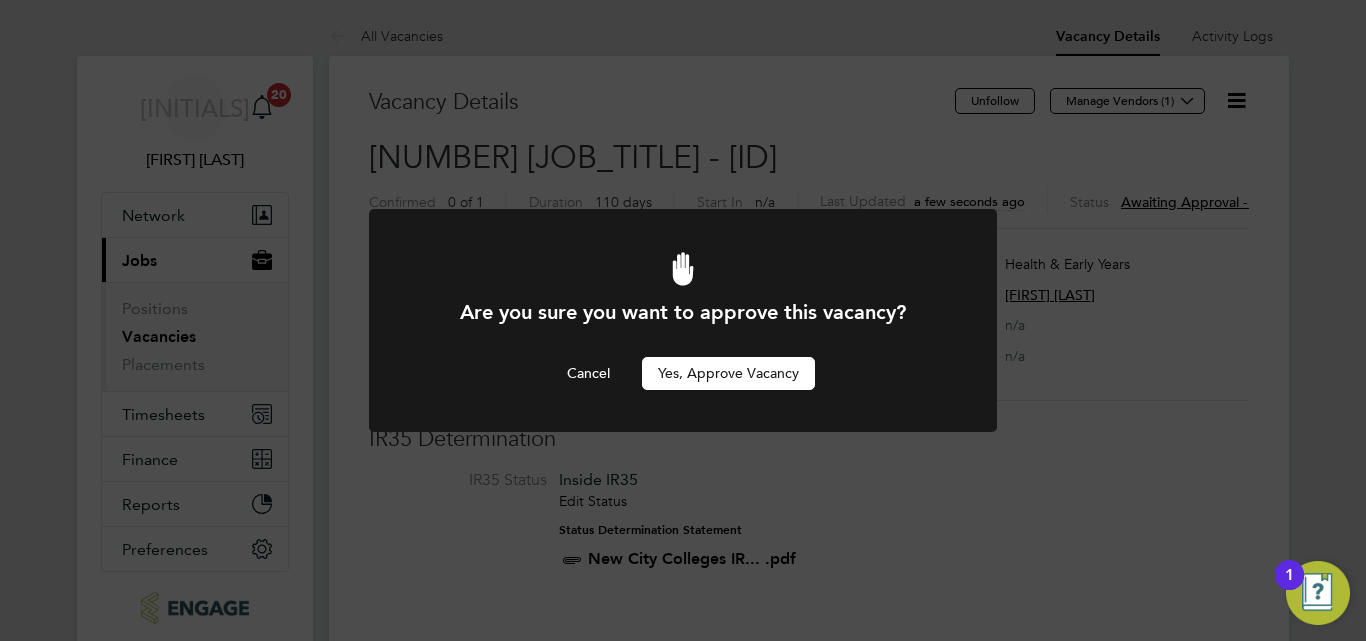 click on "Yes, Approve Vacancy" at bounding box center (728, 373) 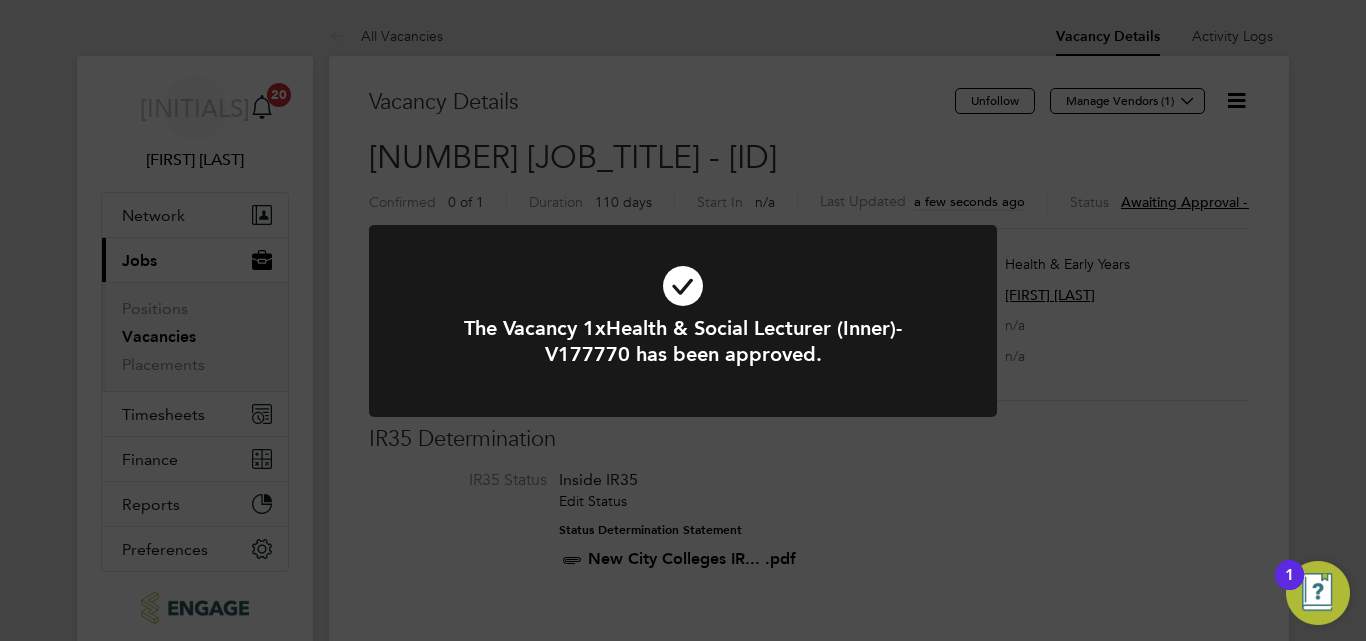 click on "The Vacancy 1xHealth & Social Lecturer (Inner)-V177770 has been approved. Cancel Okay" 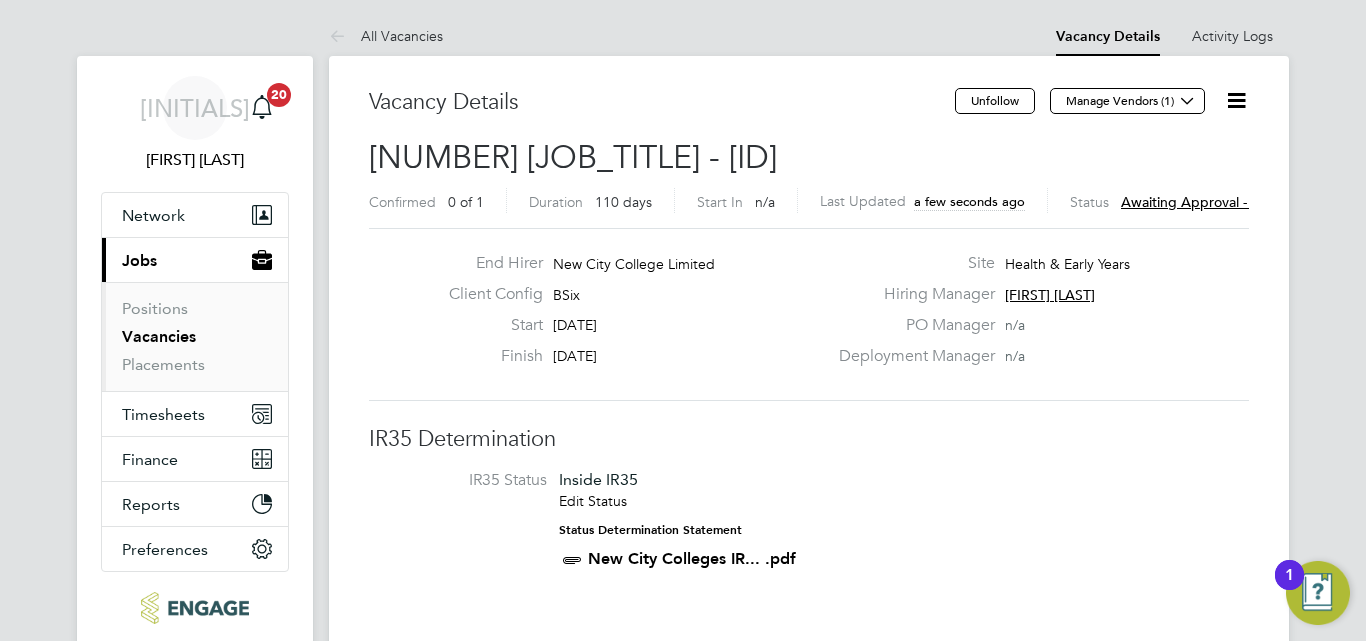 click on "Manage Vendors (1)" 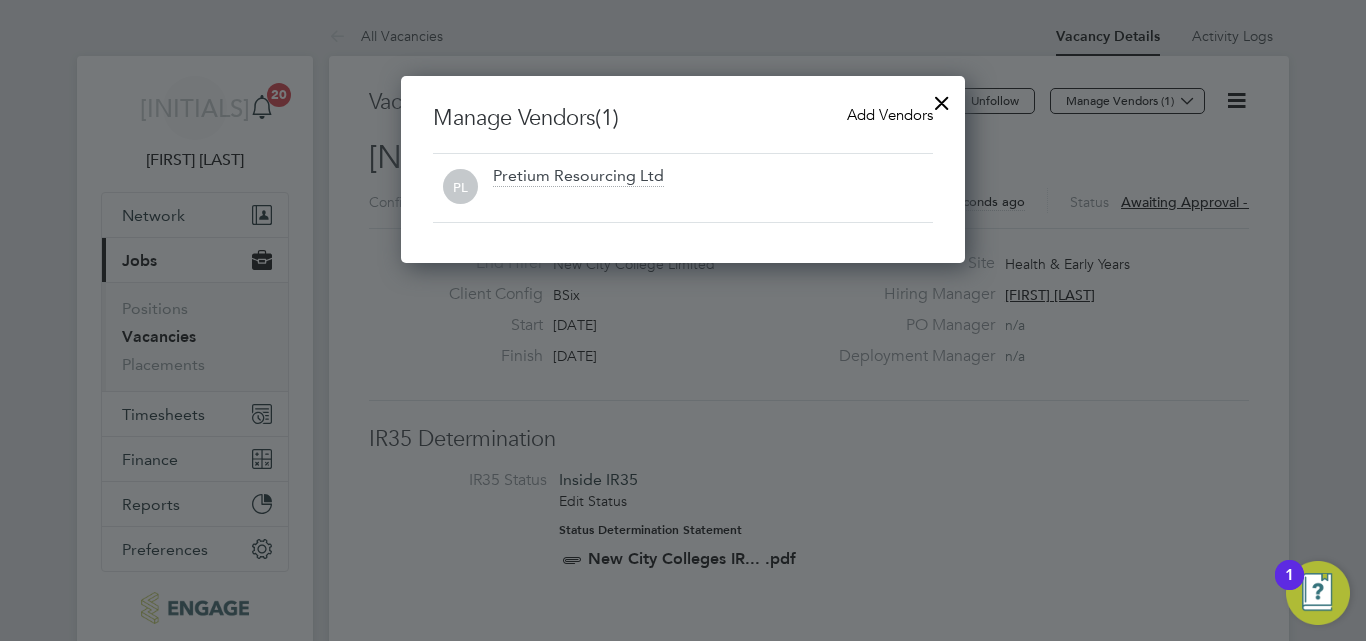 click on "Add Vendors" at bounding box center (890, 114) 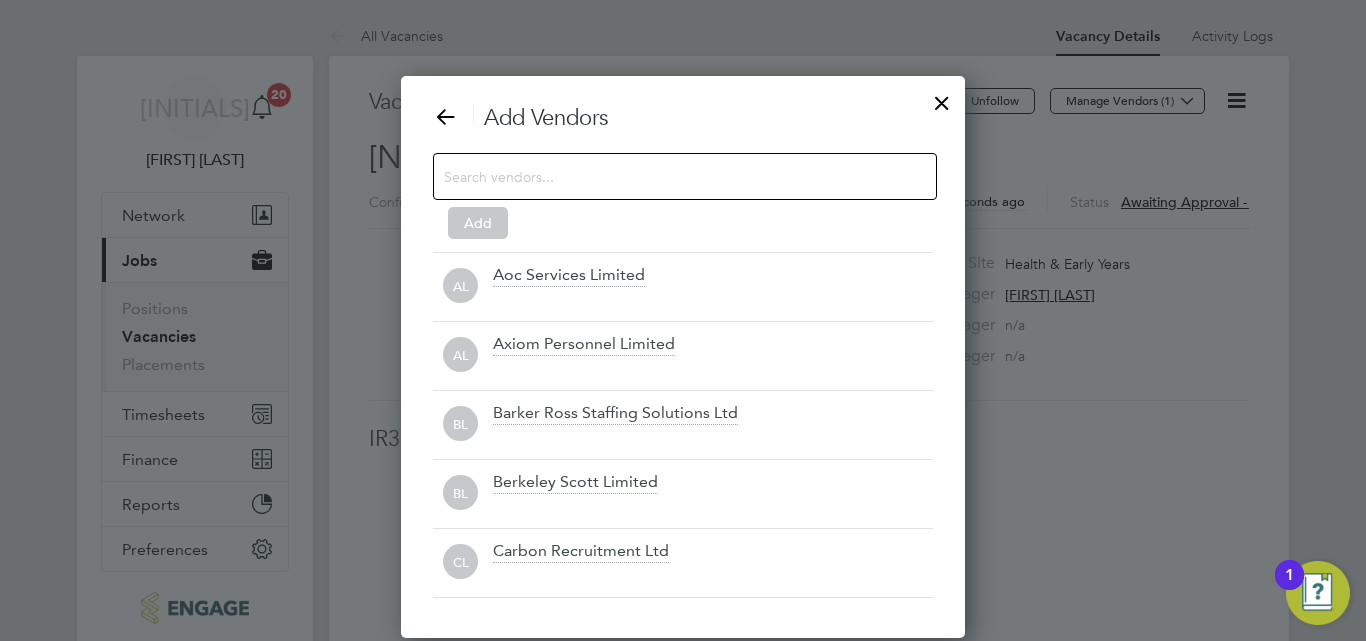 click at bounding box center [669, 176] 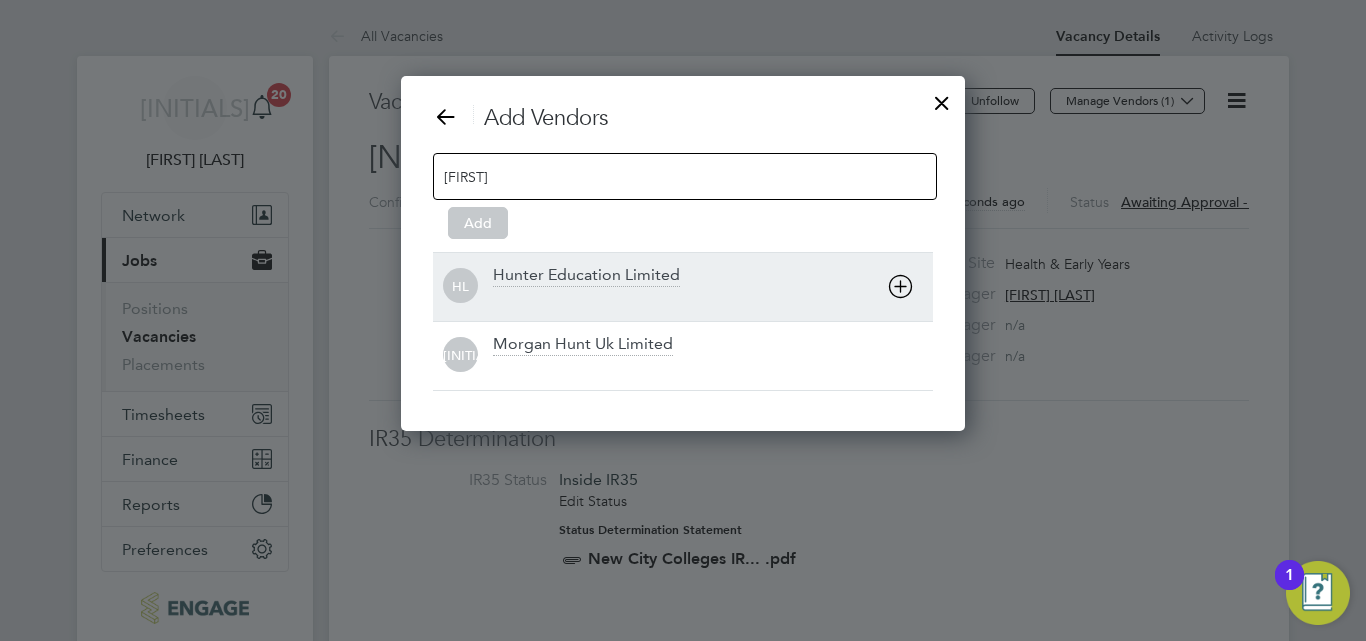 type on "[FIRST]" 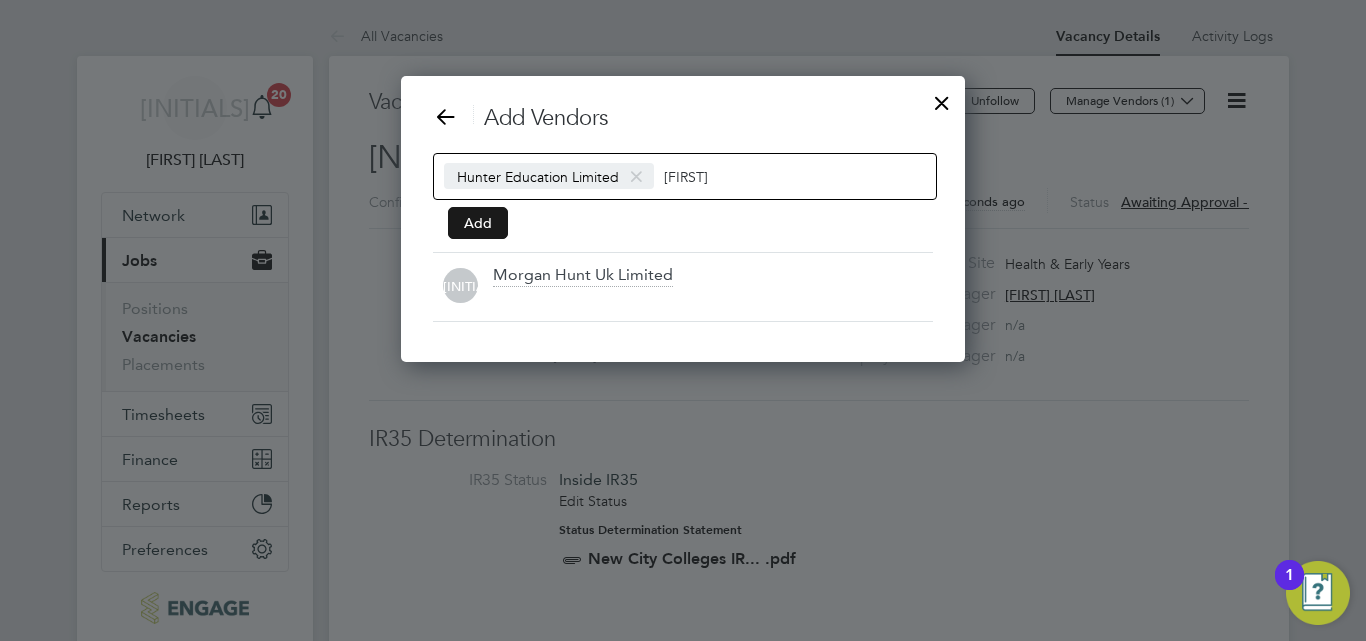 click on "Add" at bounding box center [478, 223] 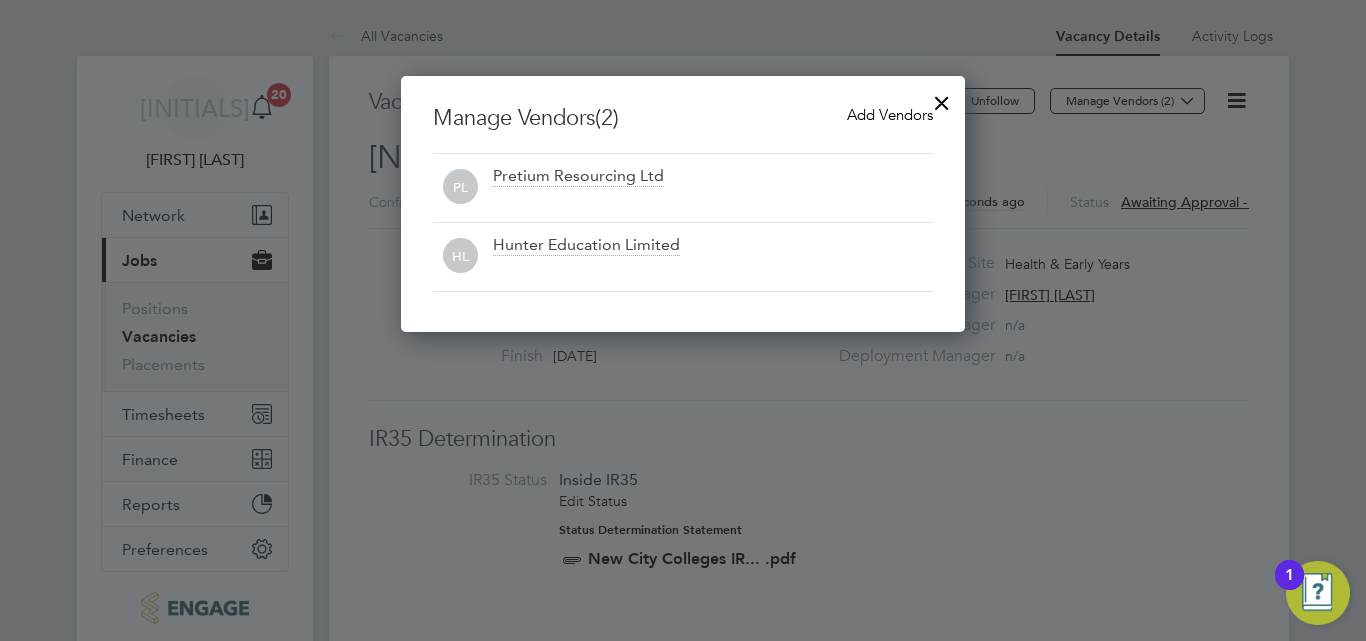 click 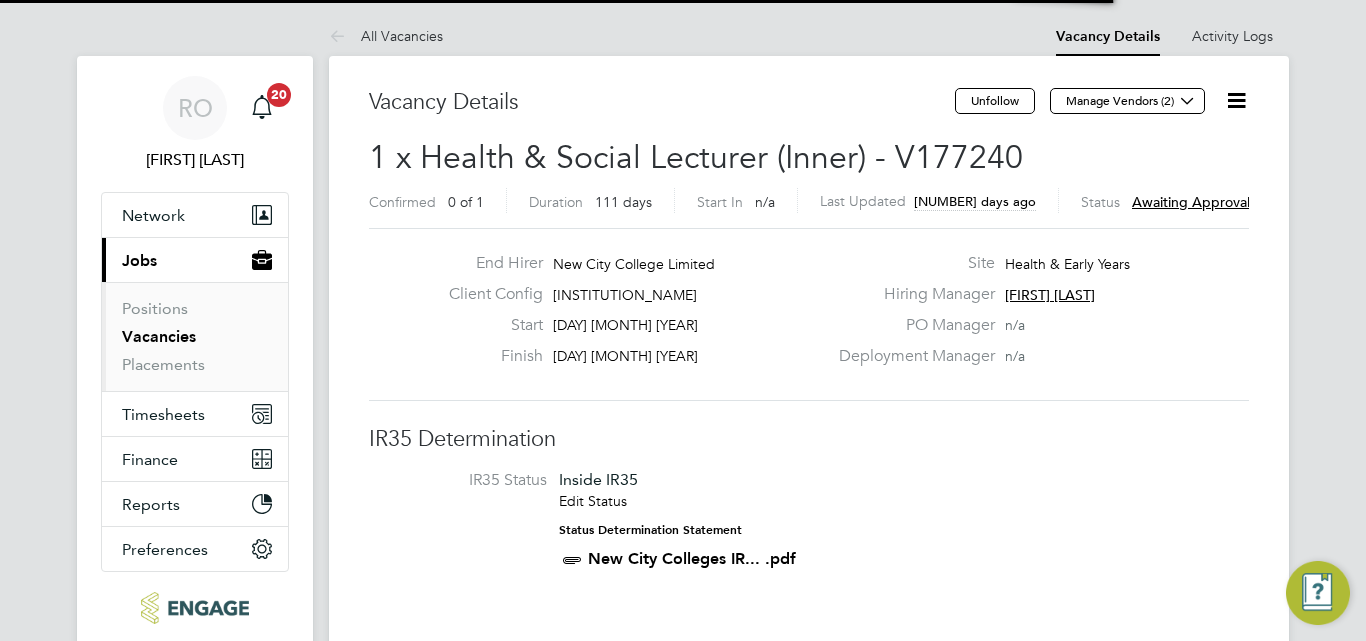 scroll, scrollTop: 0, scrollLeft: 0, axis: both 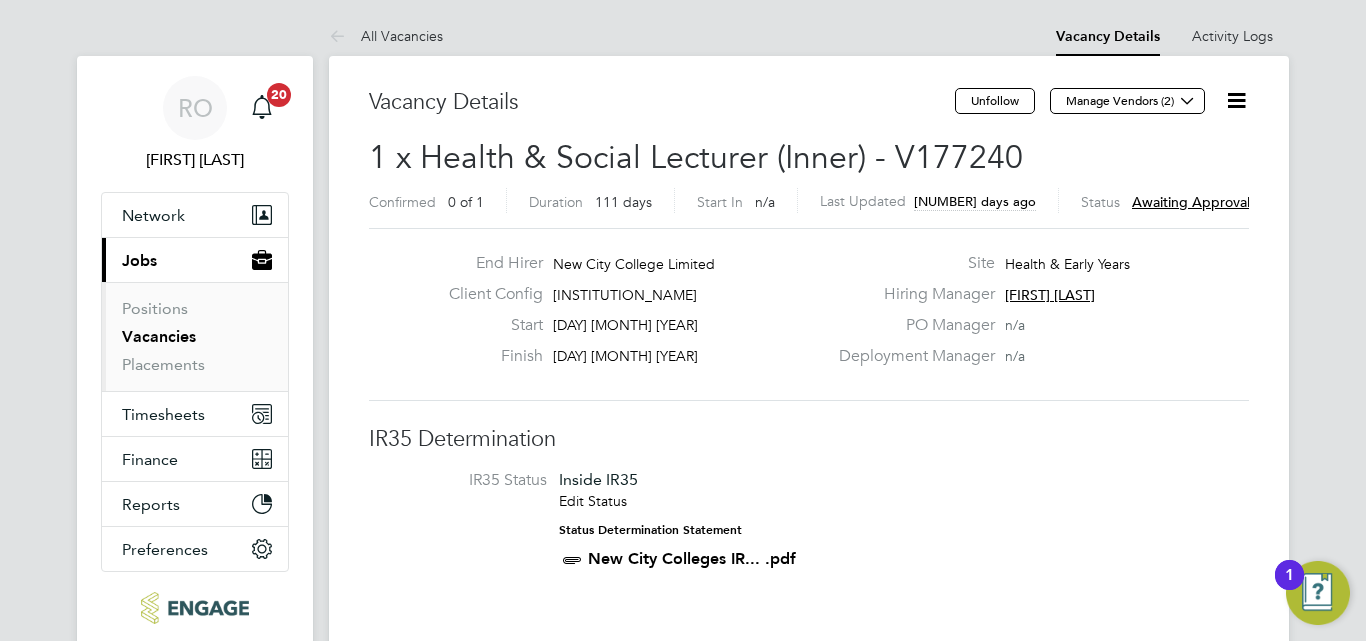 click on "Vacancies" at bounding box center (197, 341) 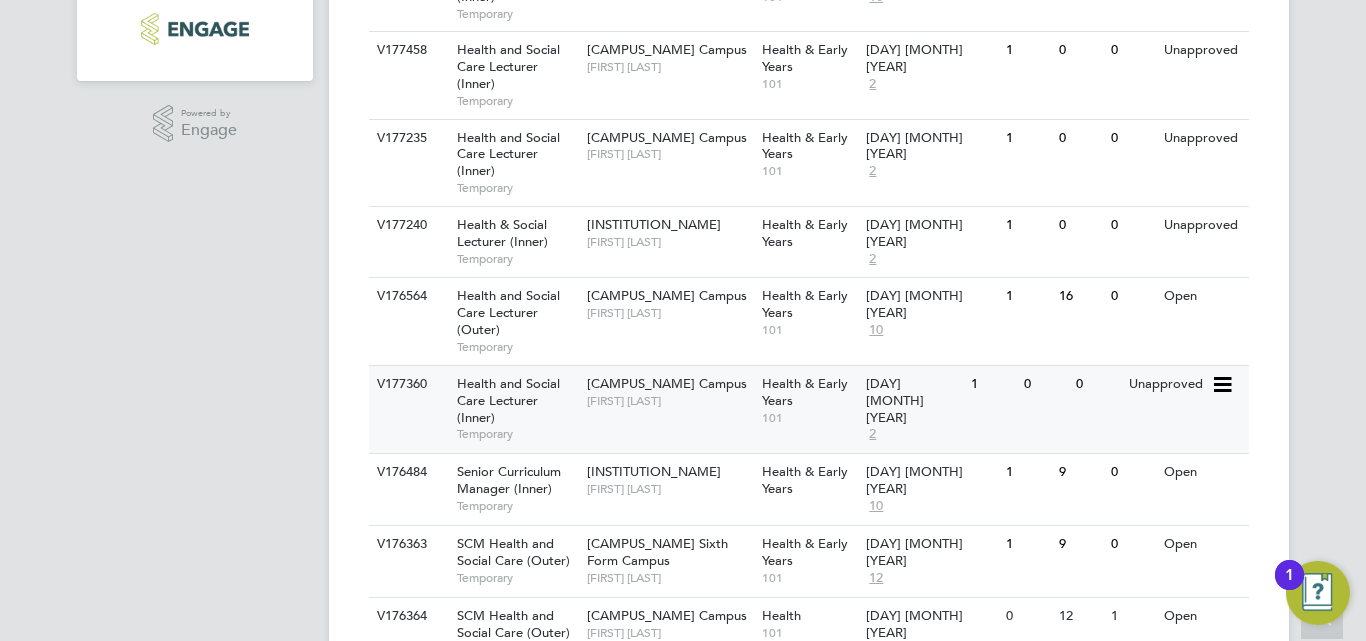 scroll, scrollTop: 443, scrollLeft: 0, axis: vertical 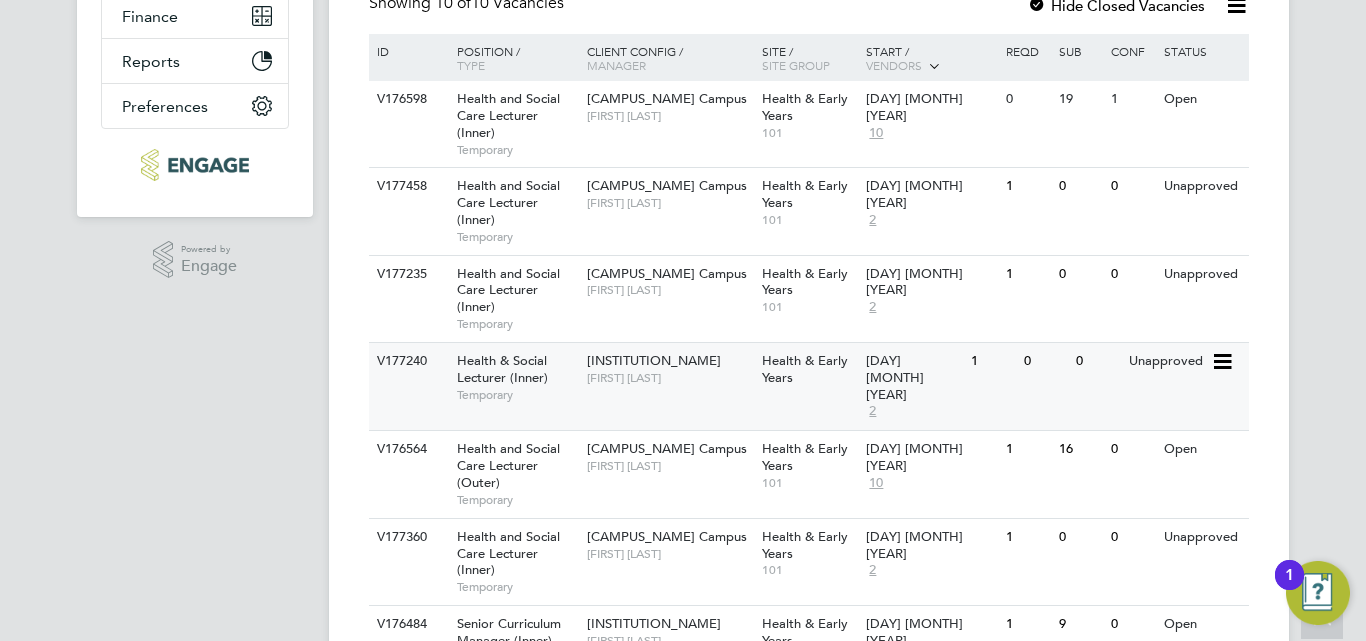 click on "BSix" 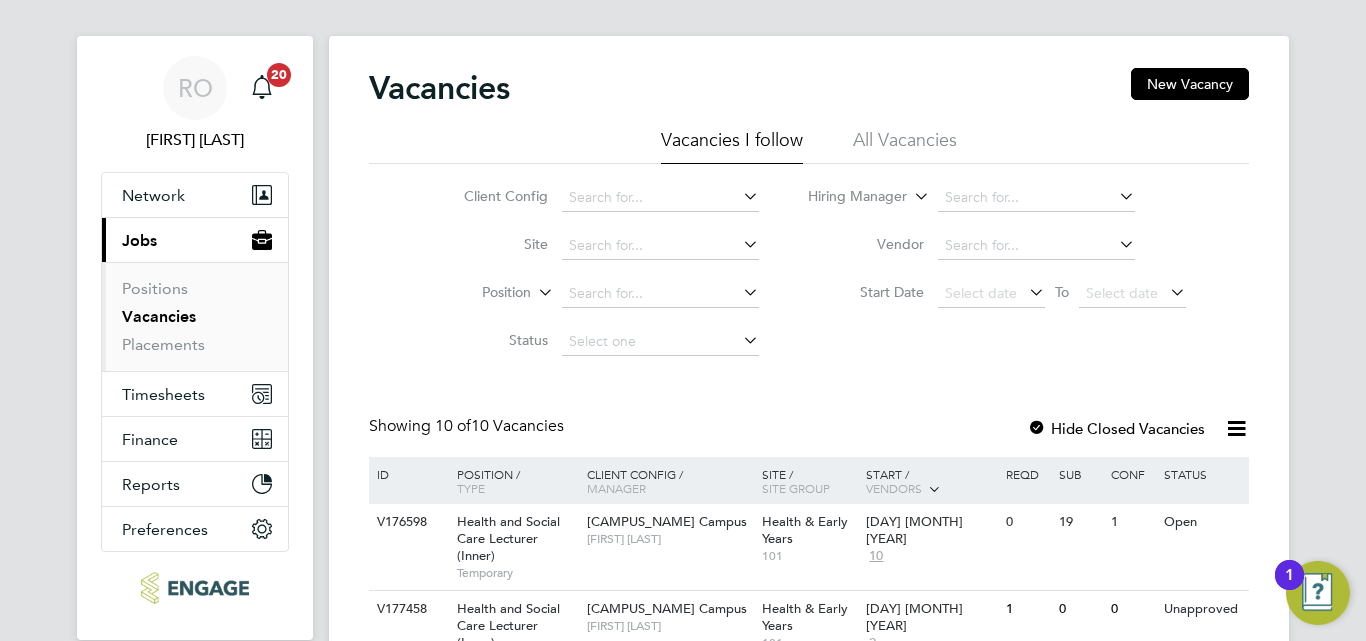 scroll, scrollTop: 0, scrollLeft: 0, axis: both 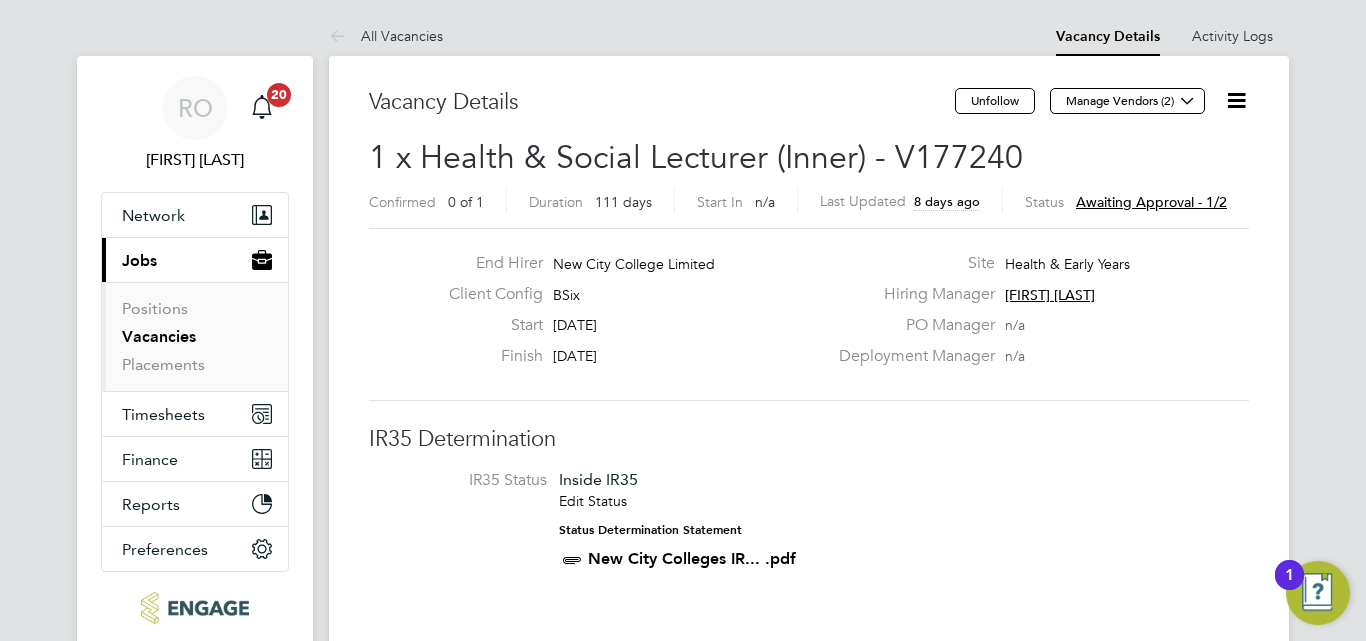 click 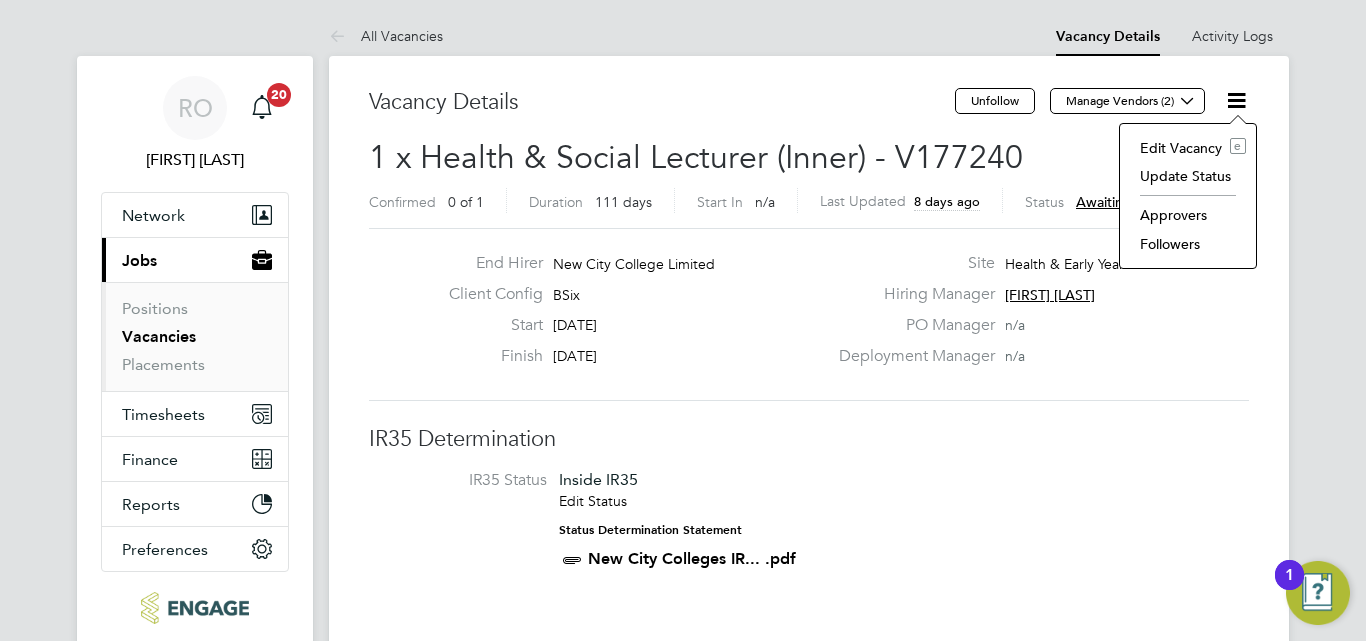 click on "Edit Vacancy e" 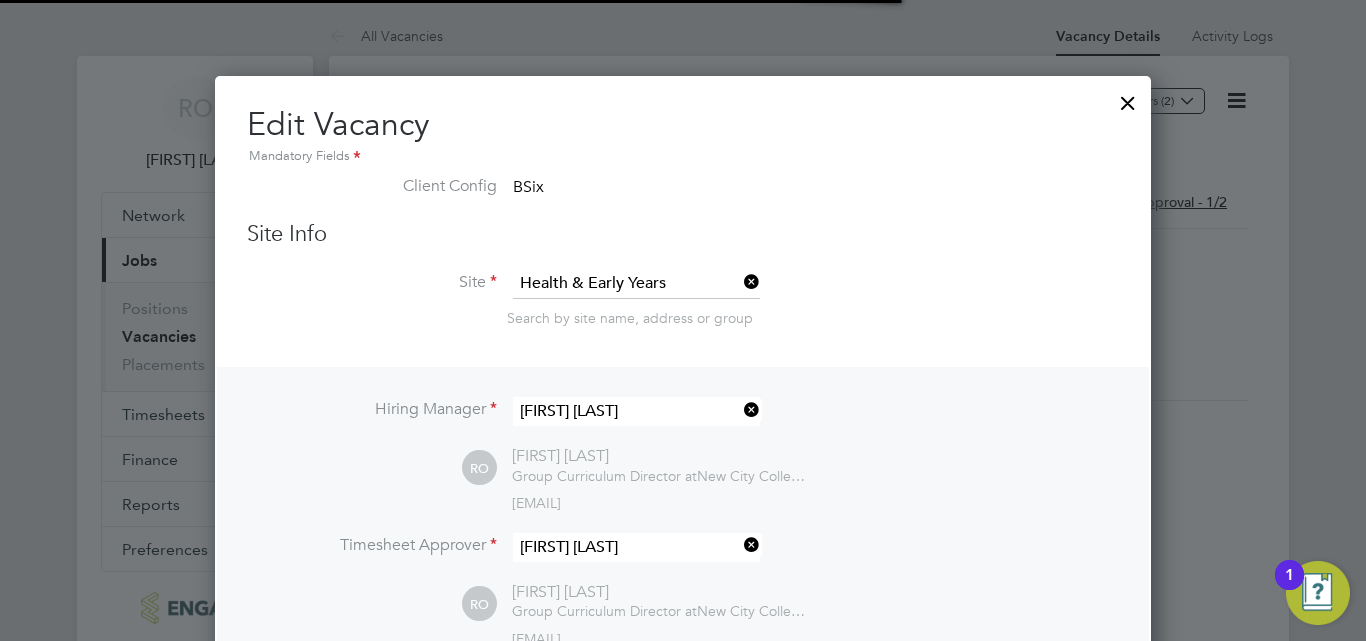 scroll, scrollTop: 10, scrollLeft: 10, axis: both 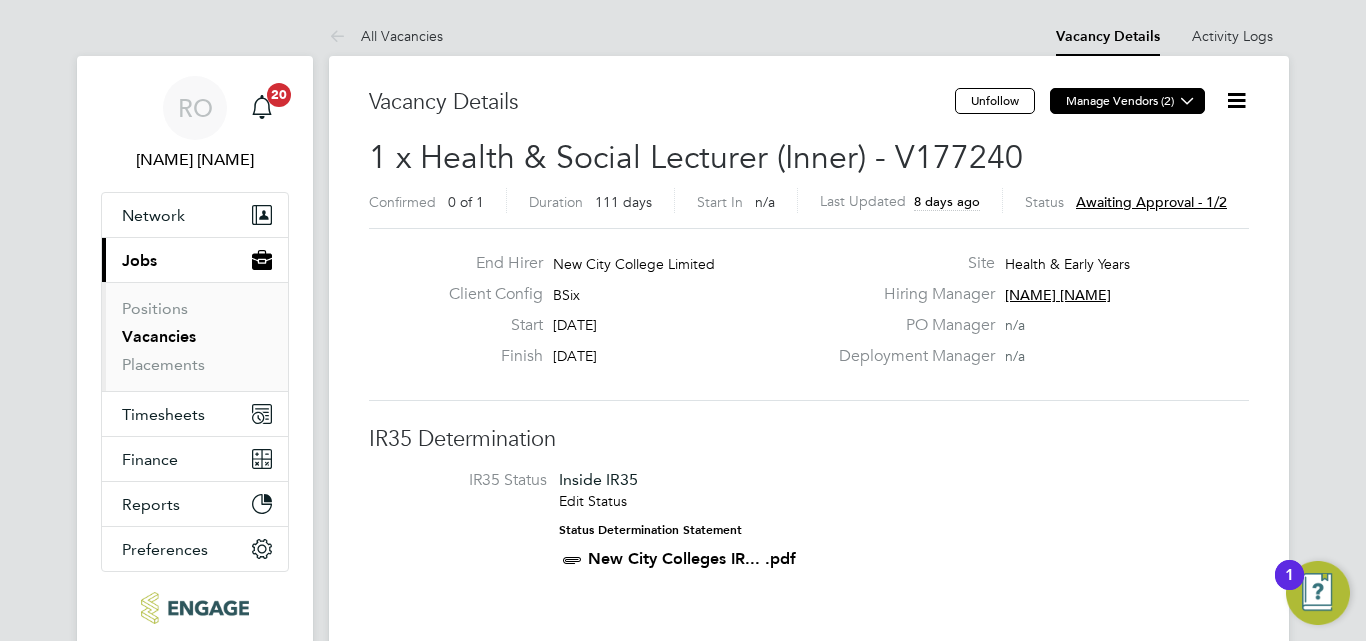click on "Manage Vendors (2)" 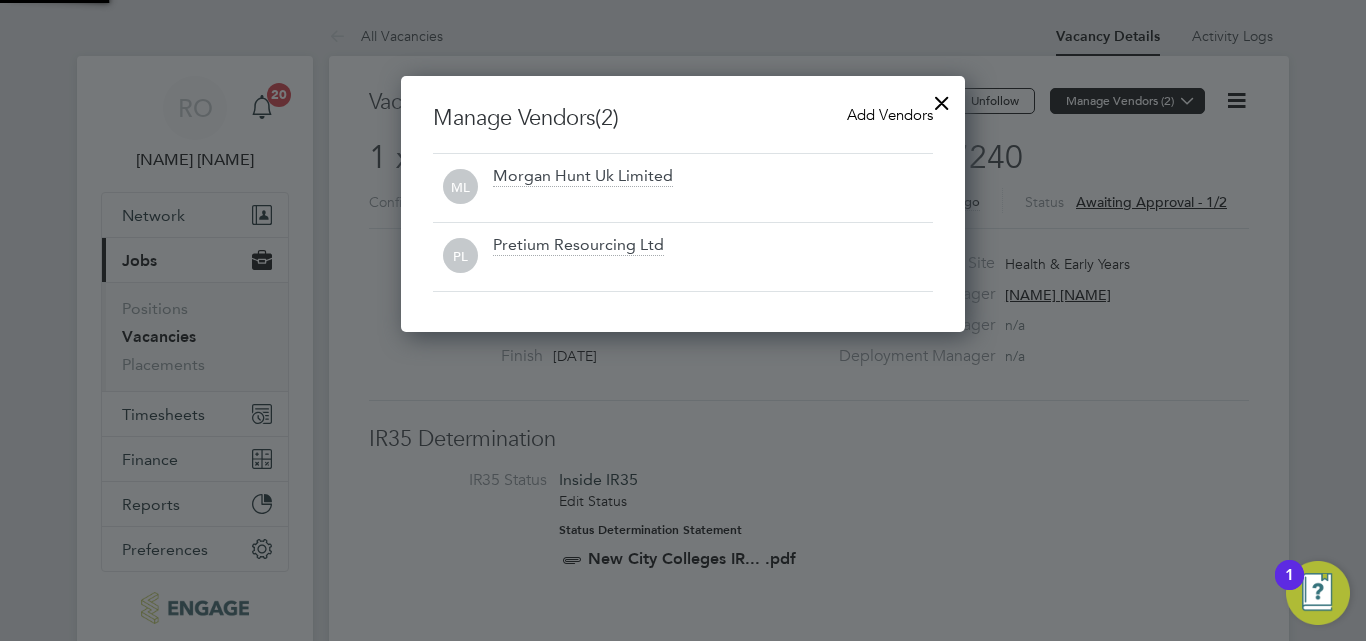 scroll, scrollTop: 10, scrollLeft: 10, axis: both 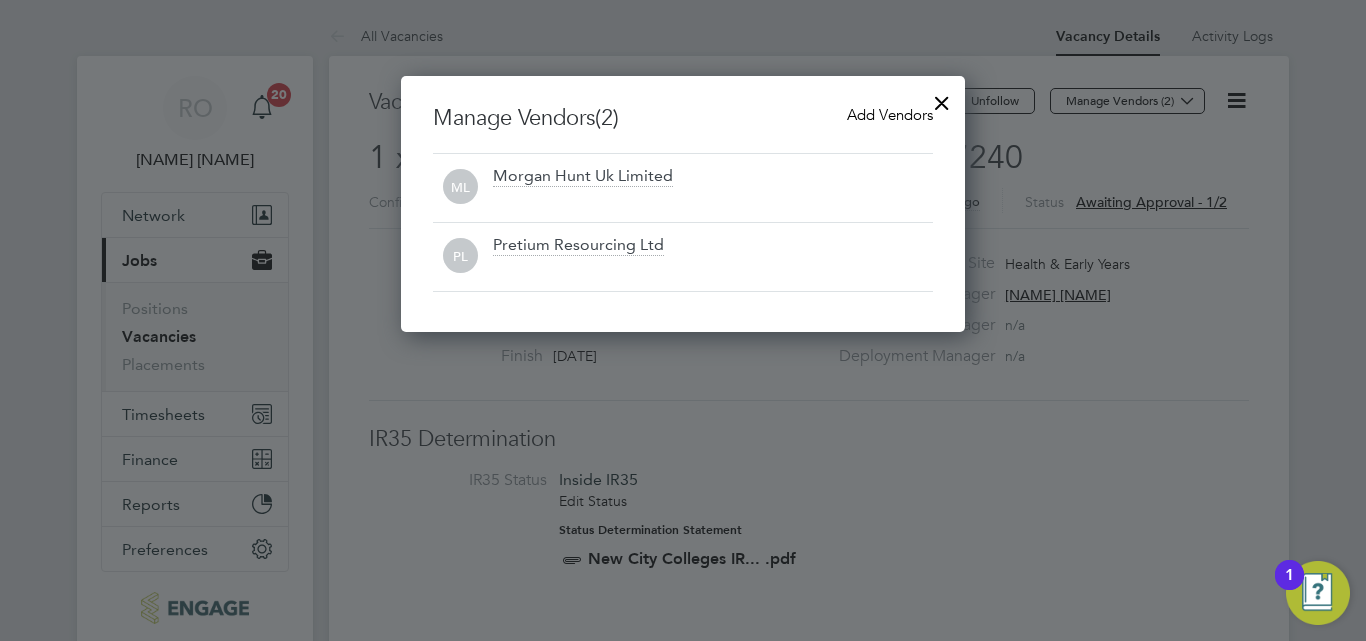 click at bounding box center [942, 98] 